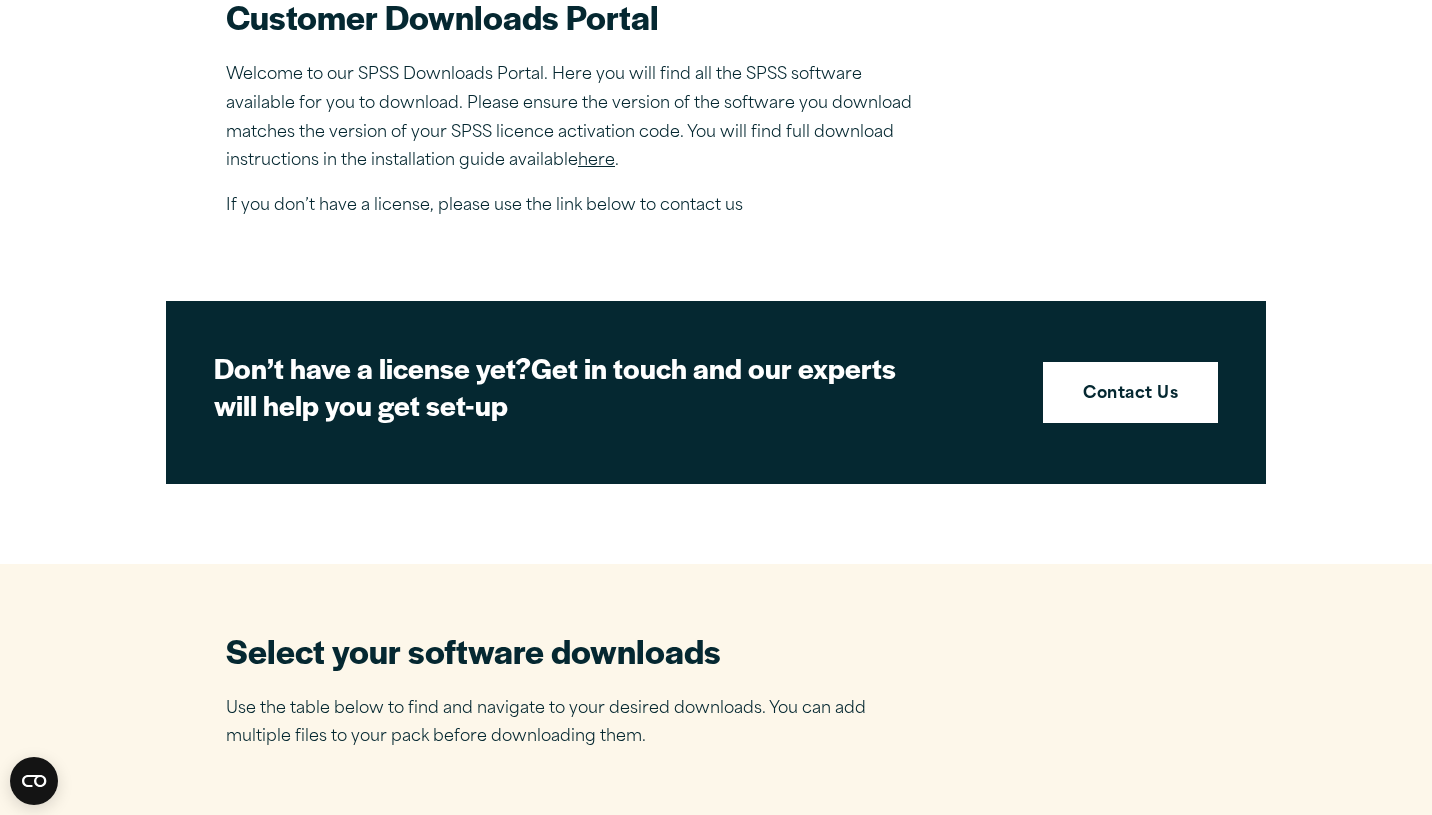 scroll, scrollTop: 0, scrollLeft: 0, axis: both 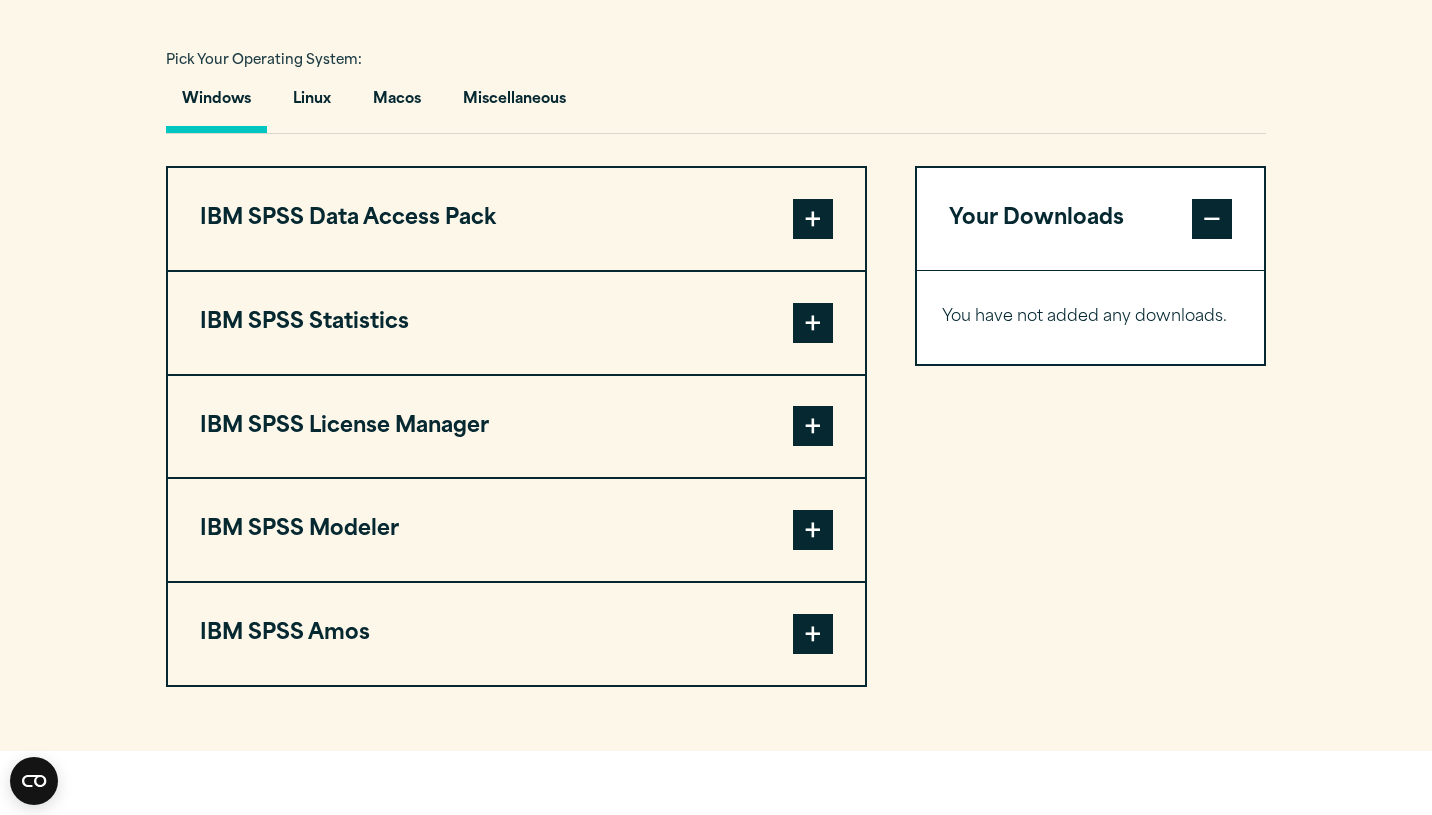 click at bounding box center (813, 219) 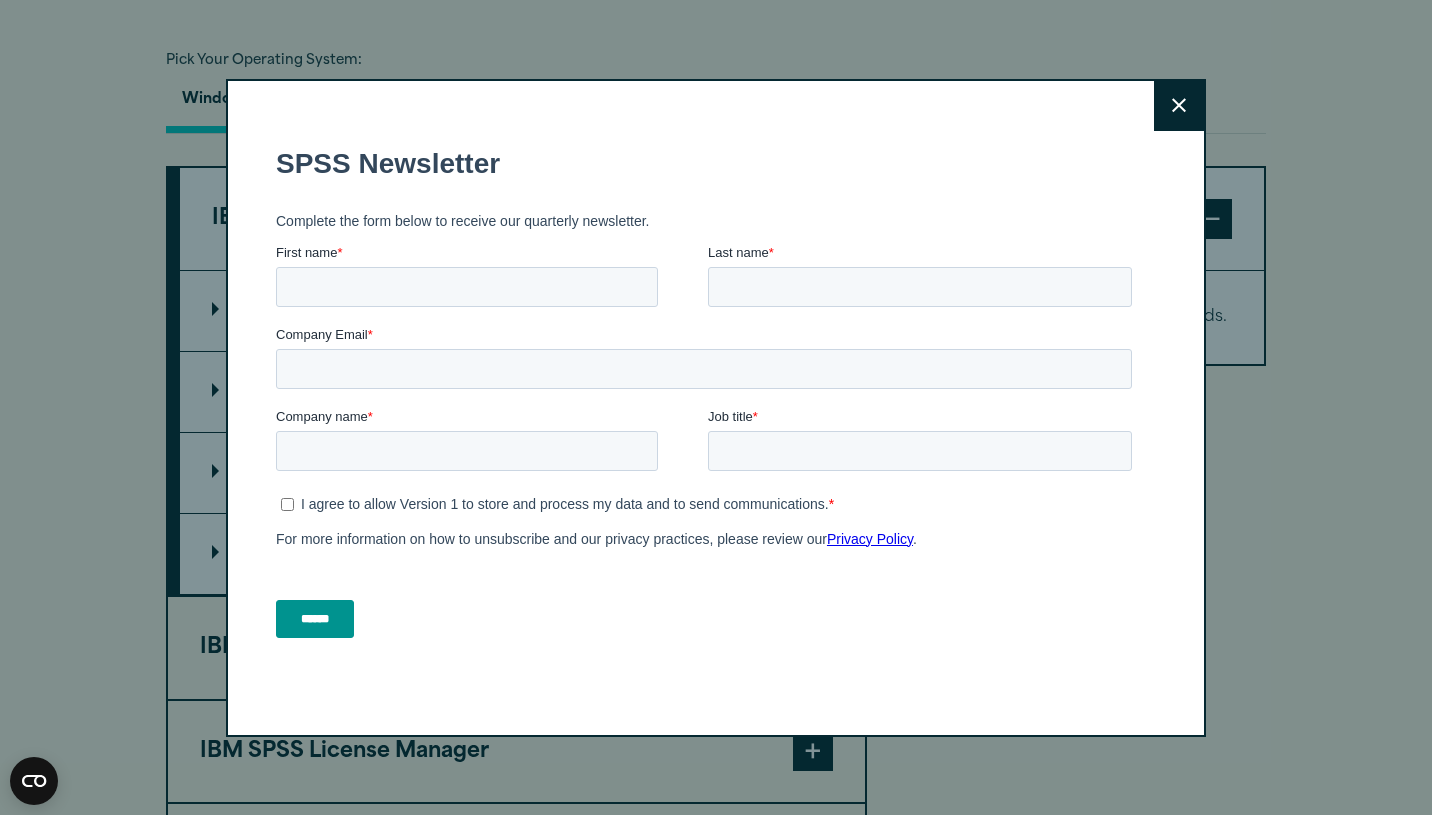 click on "Close" at bounding box center (716, 408) 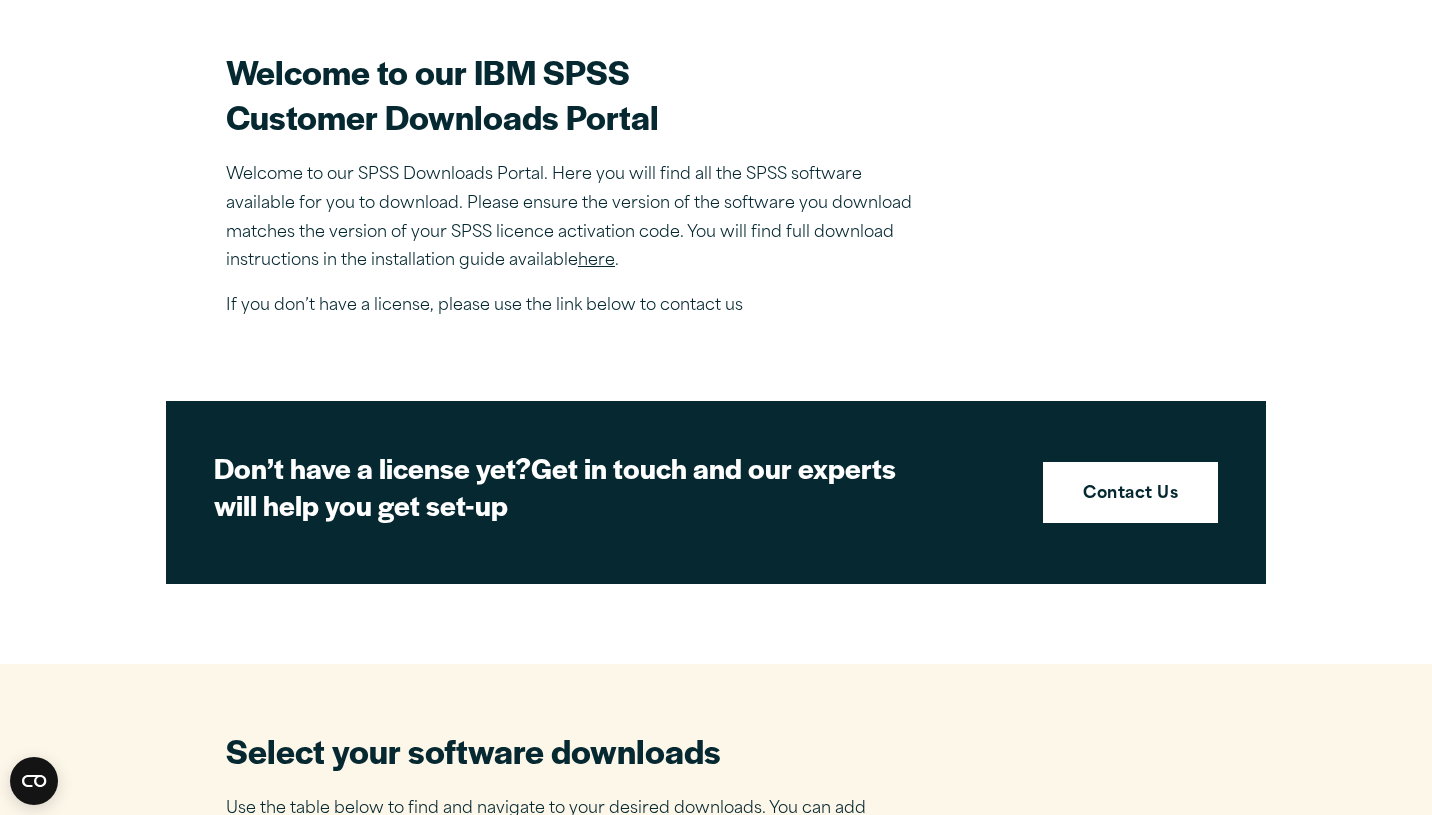 scroll, scrollTop: 268, scrollLeft: 0, axis: vertical 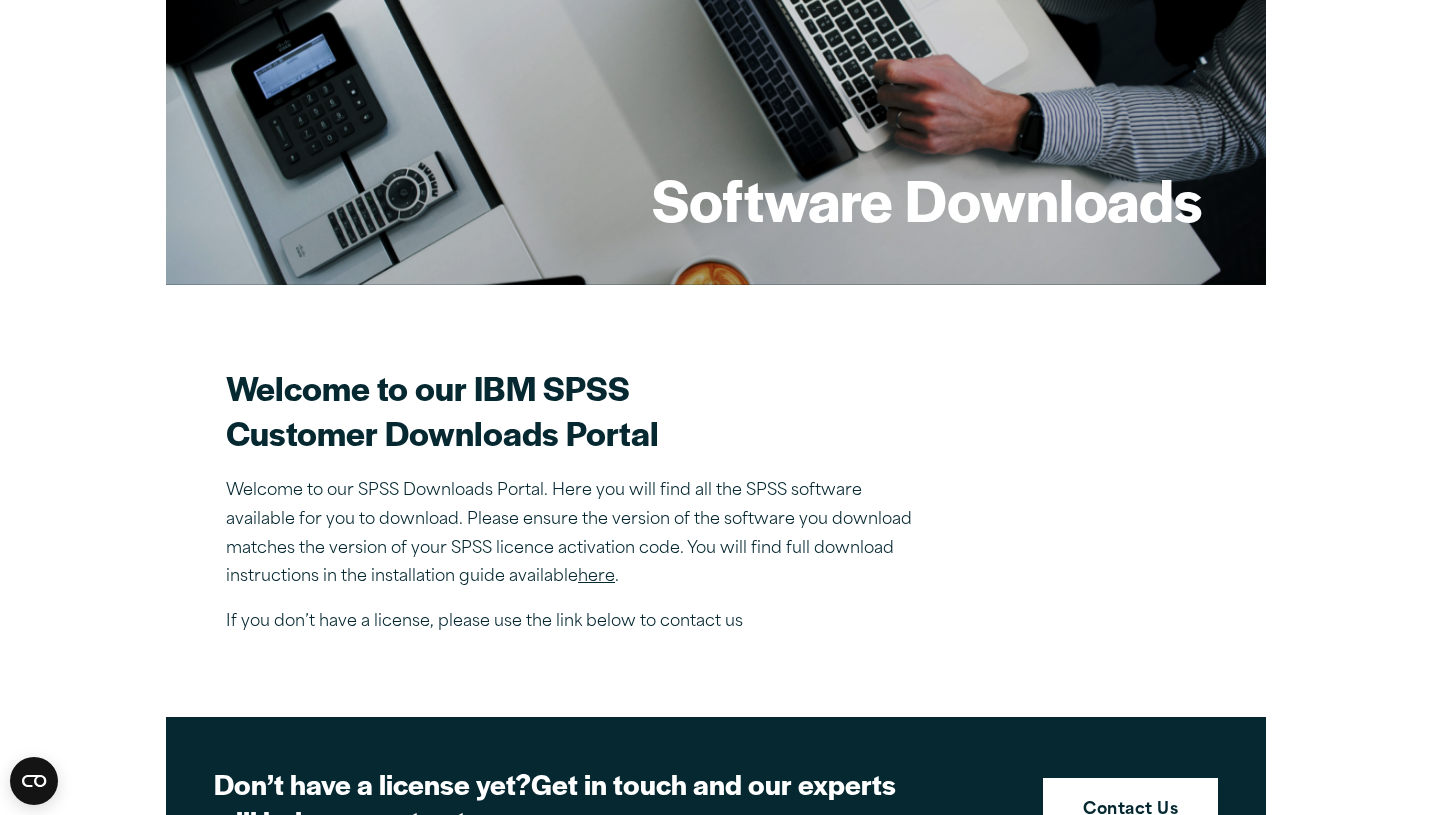 click on "here" at bounding box center [596, 577] 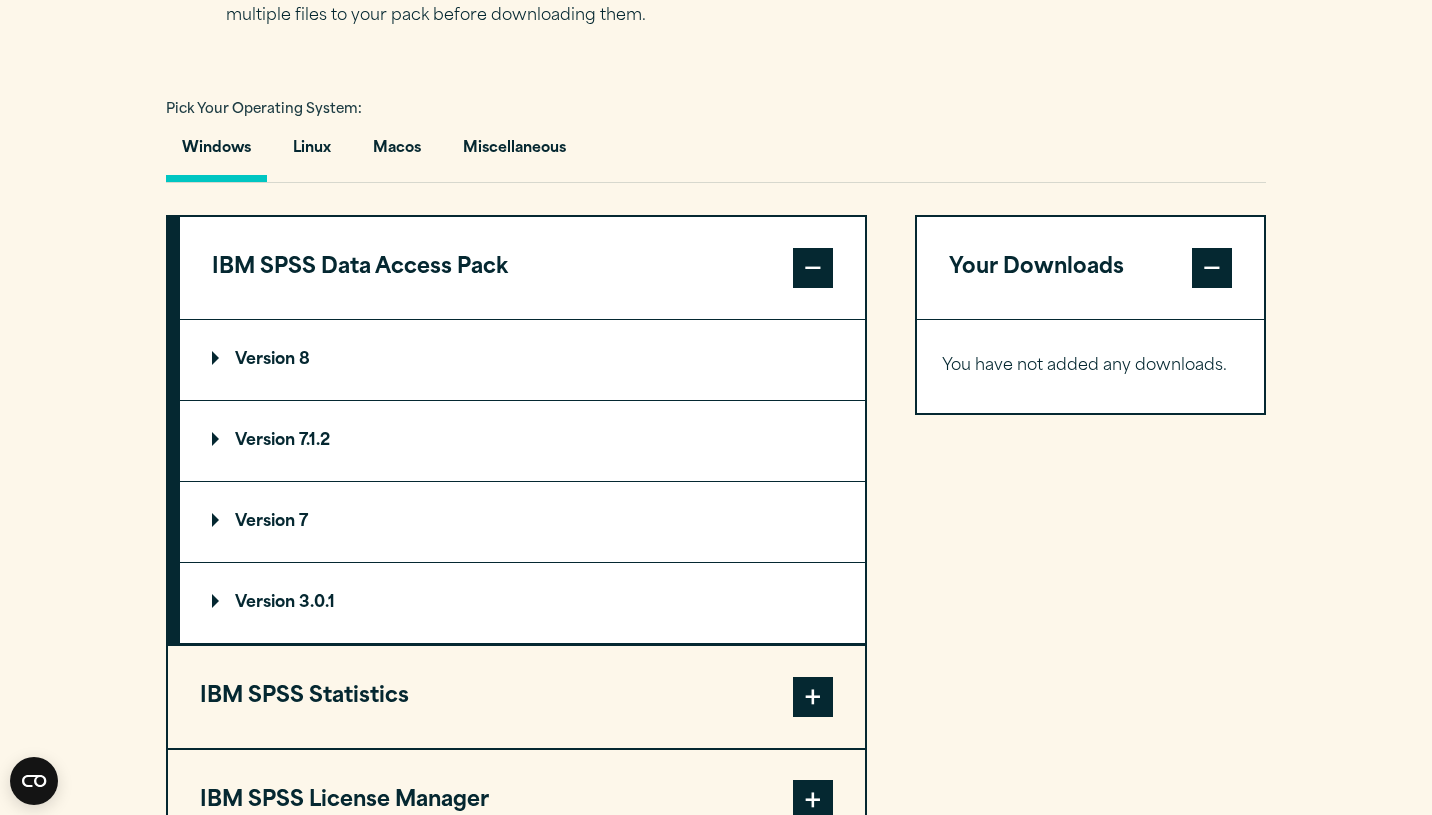 scroll, scrollTop: 1457, scrollLeft: 0, axis: vertical 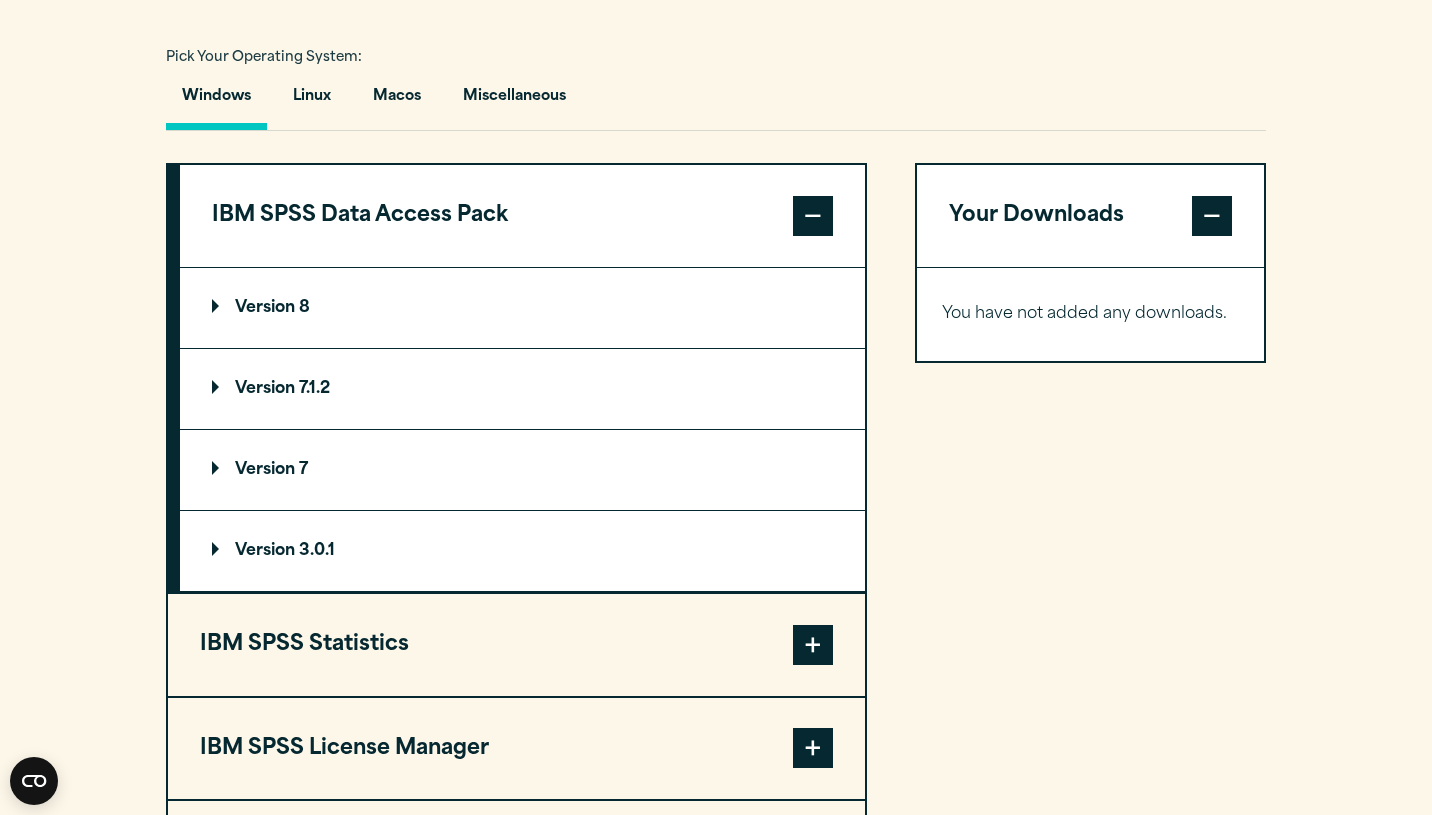 click on "Version 8" at bounding box center (261, 308) 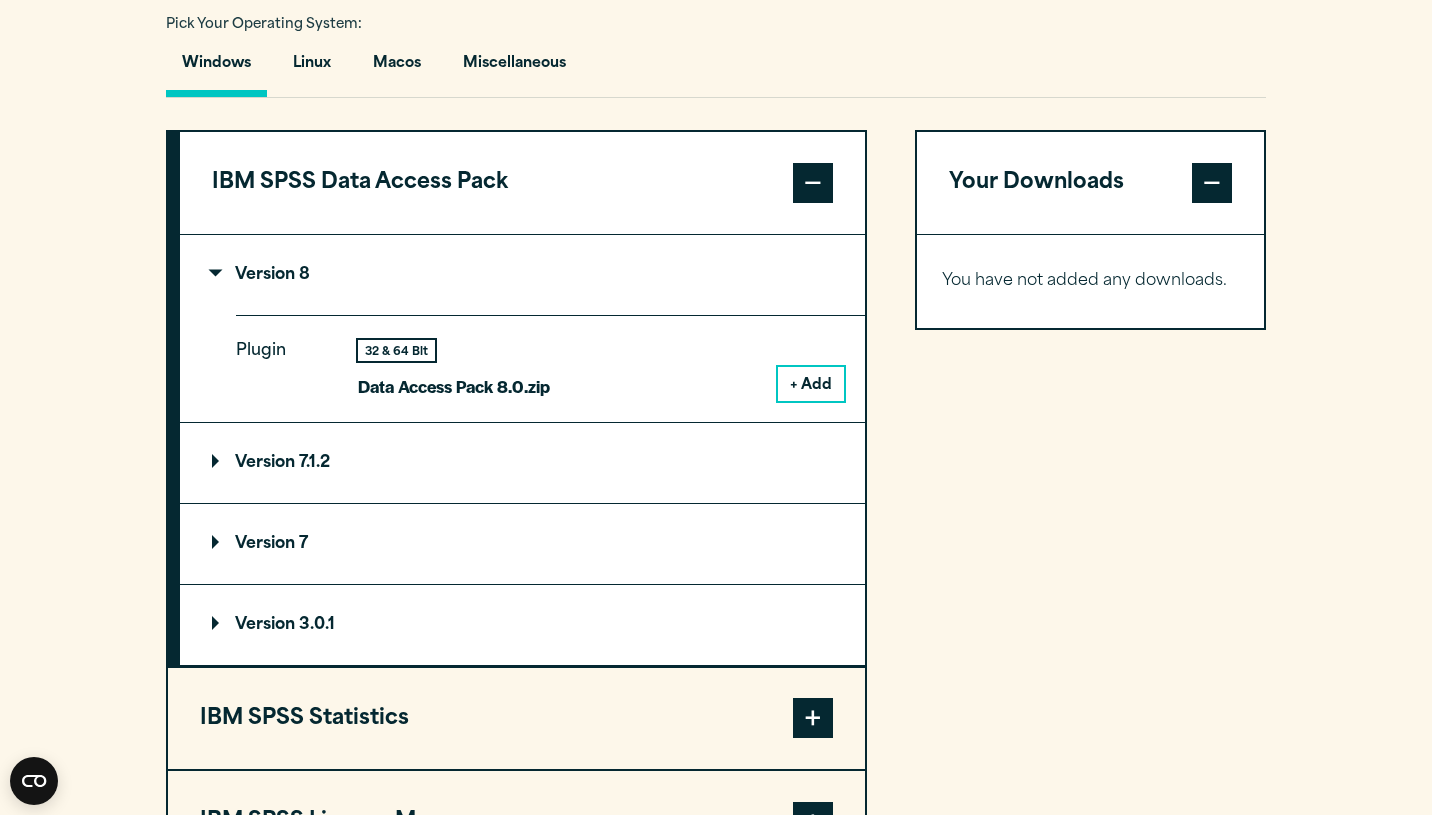 scroll, scrollTop: 1495, scrollLeft: 0, axis: vertical 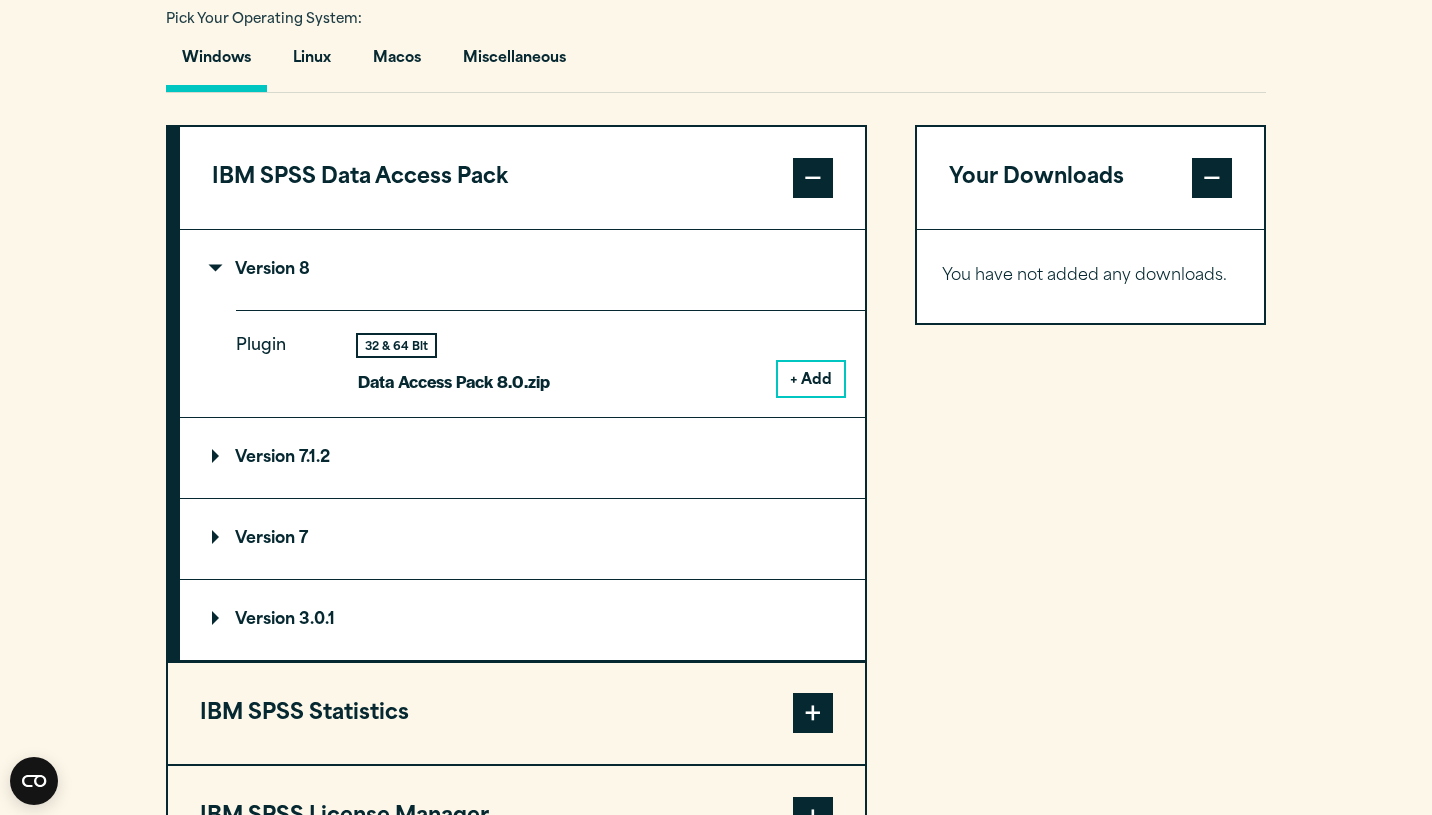 click on "+ Add" at bounding box center (811, 379) 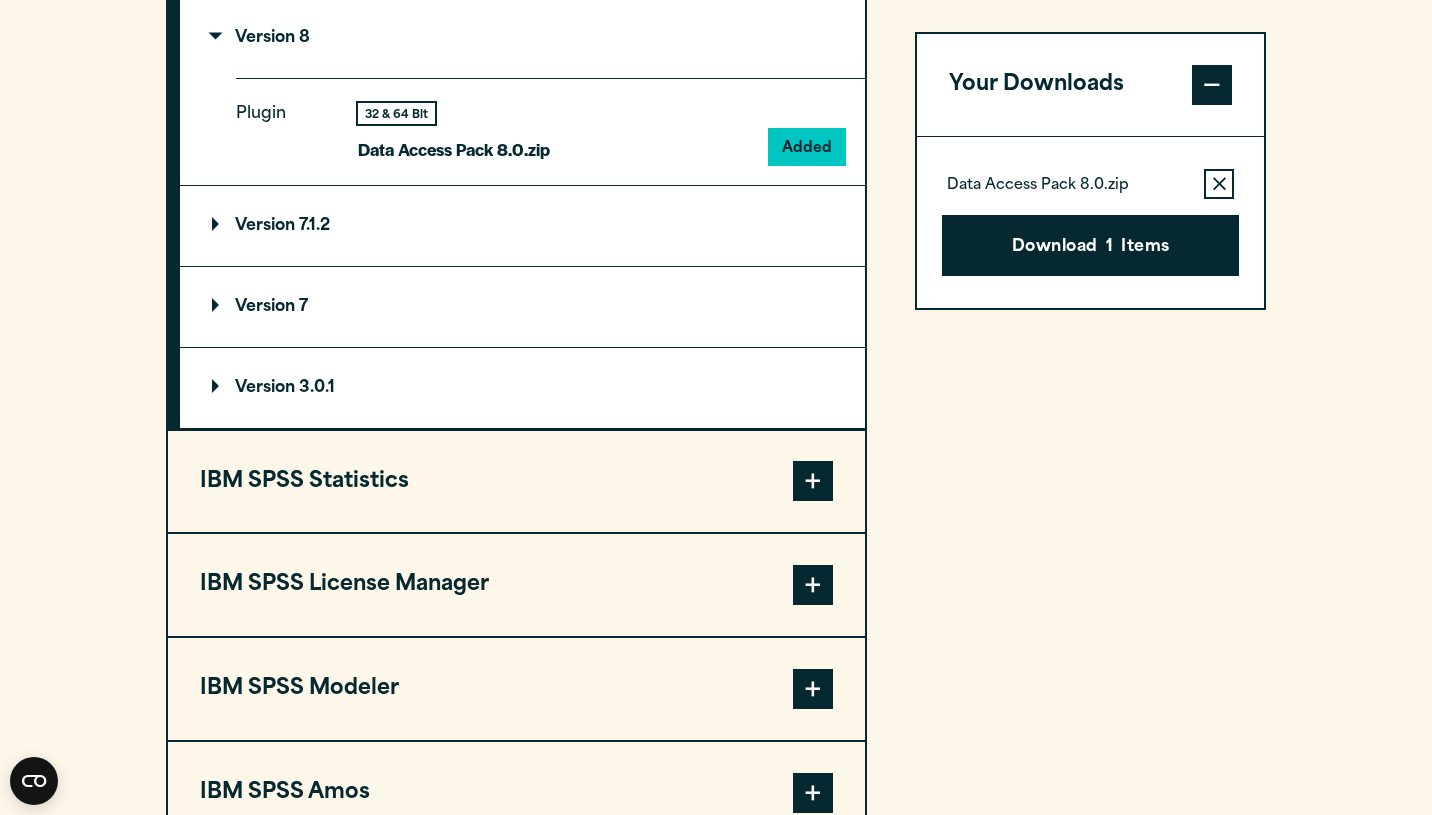 scroll, scrollTop: 1804, scrollLeft: 0, axis: vertical 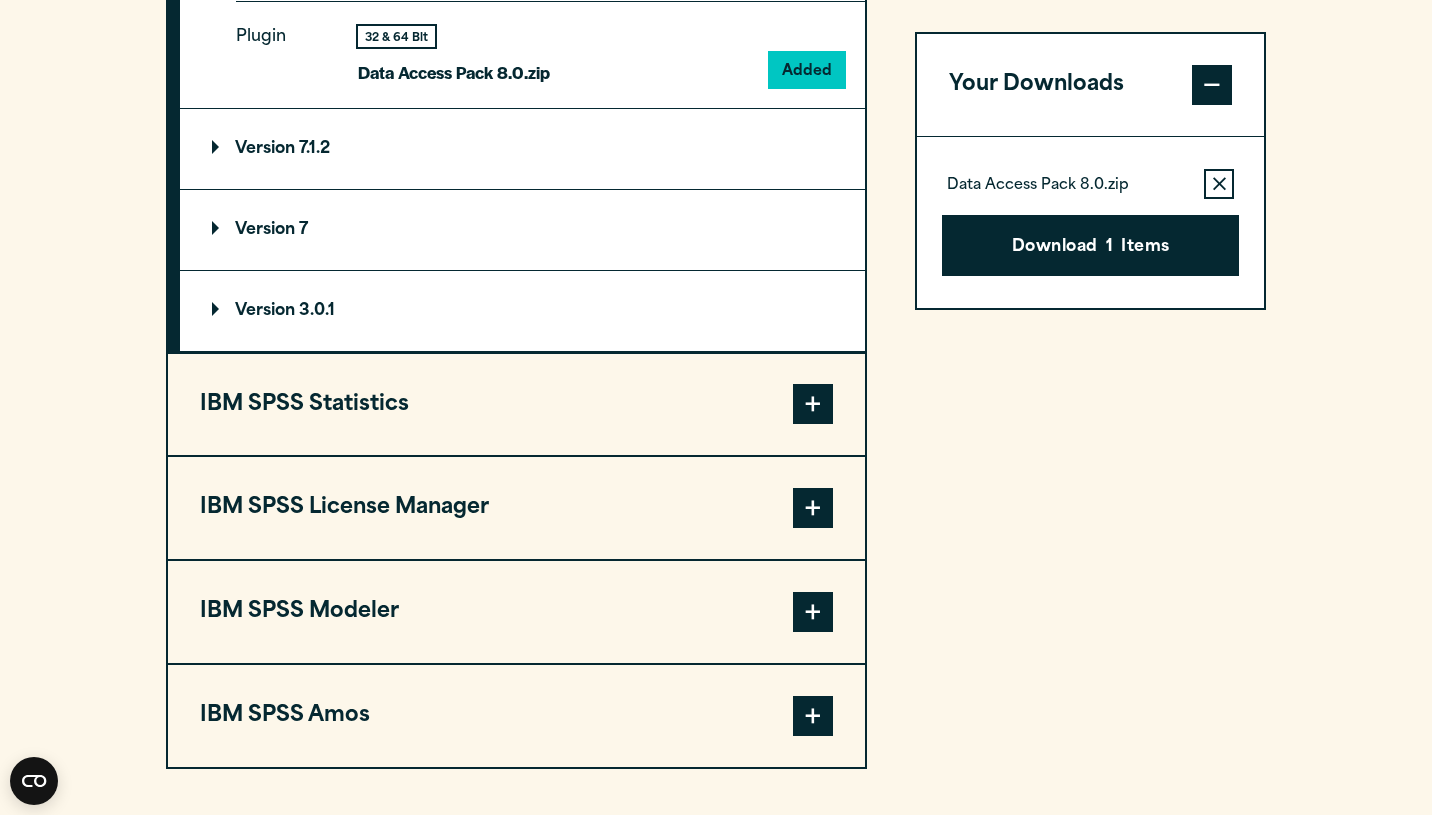 click on "IBM SPSS Statistics" at bounding box center (516, 405) 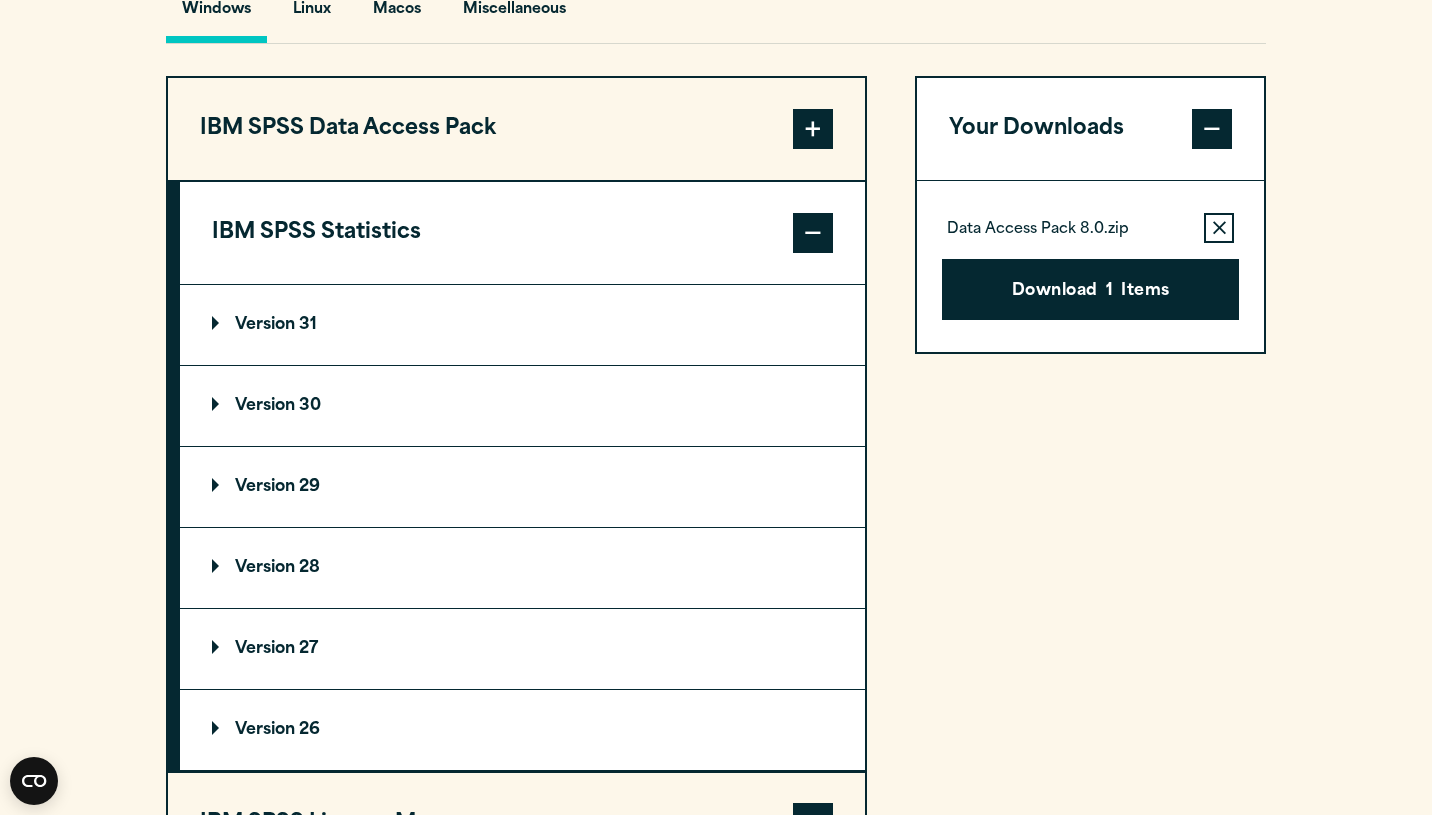 scroll, scrollTop: 1523, scrollLeft: 0, axis: vertical 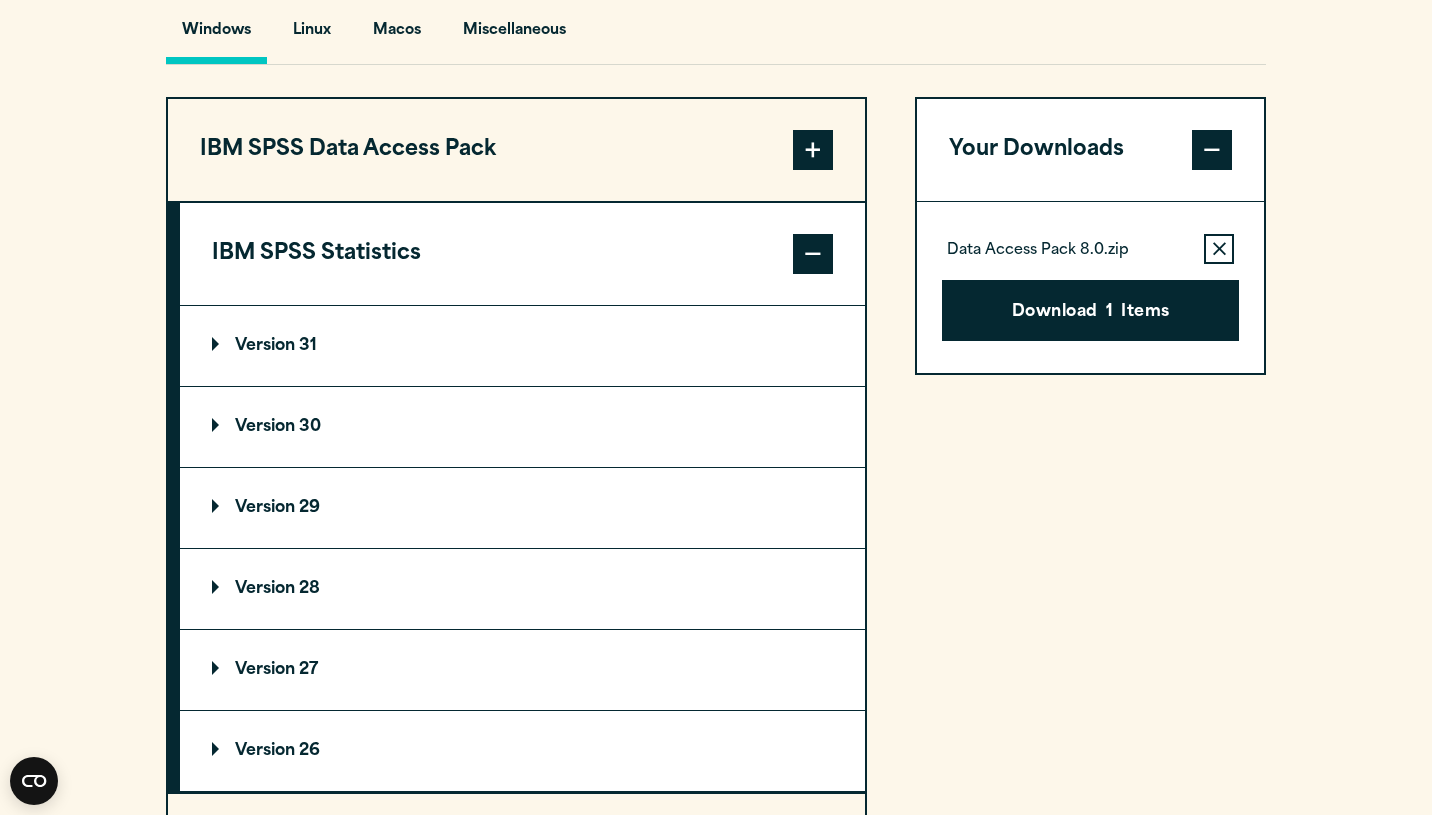click on "Version 31" at bounding box center [522, 346] 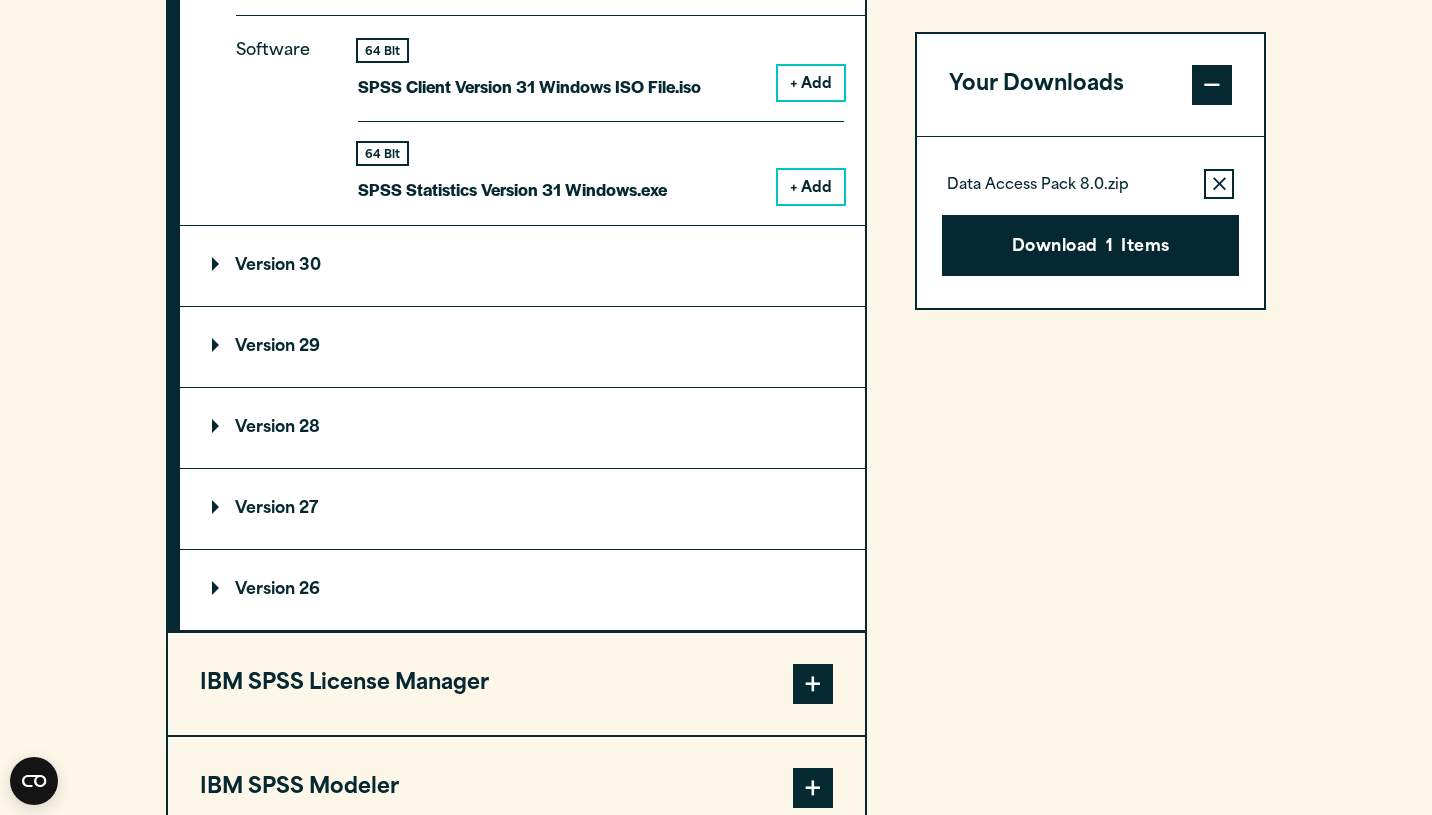 scroll, scrollTop: 1901, scrollLeft: 0, axis: vertical 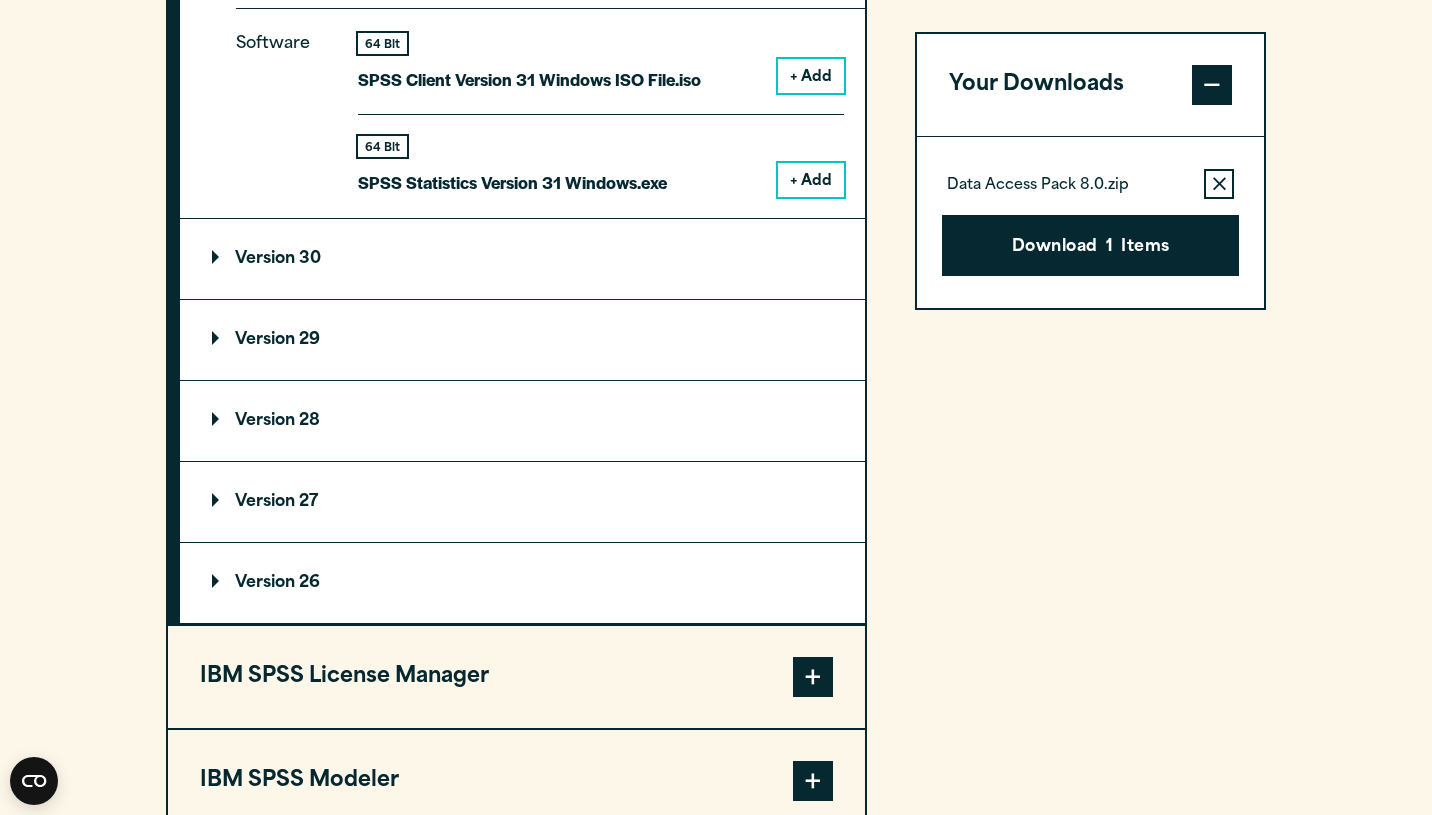 click on "Version 30" at bounding box center [522, 259] 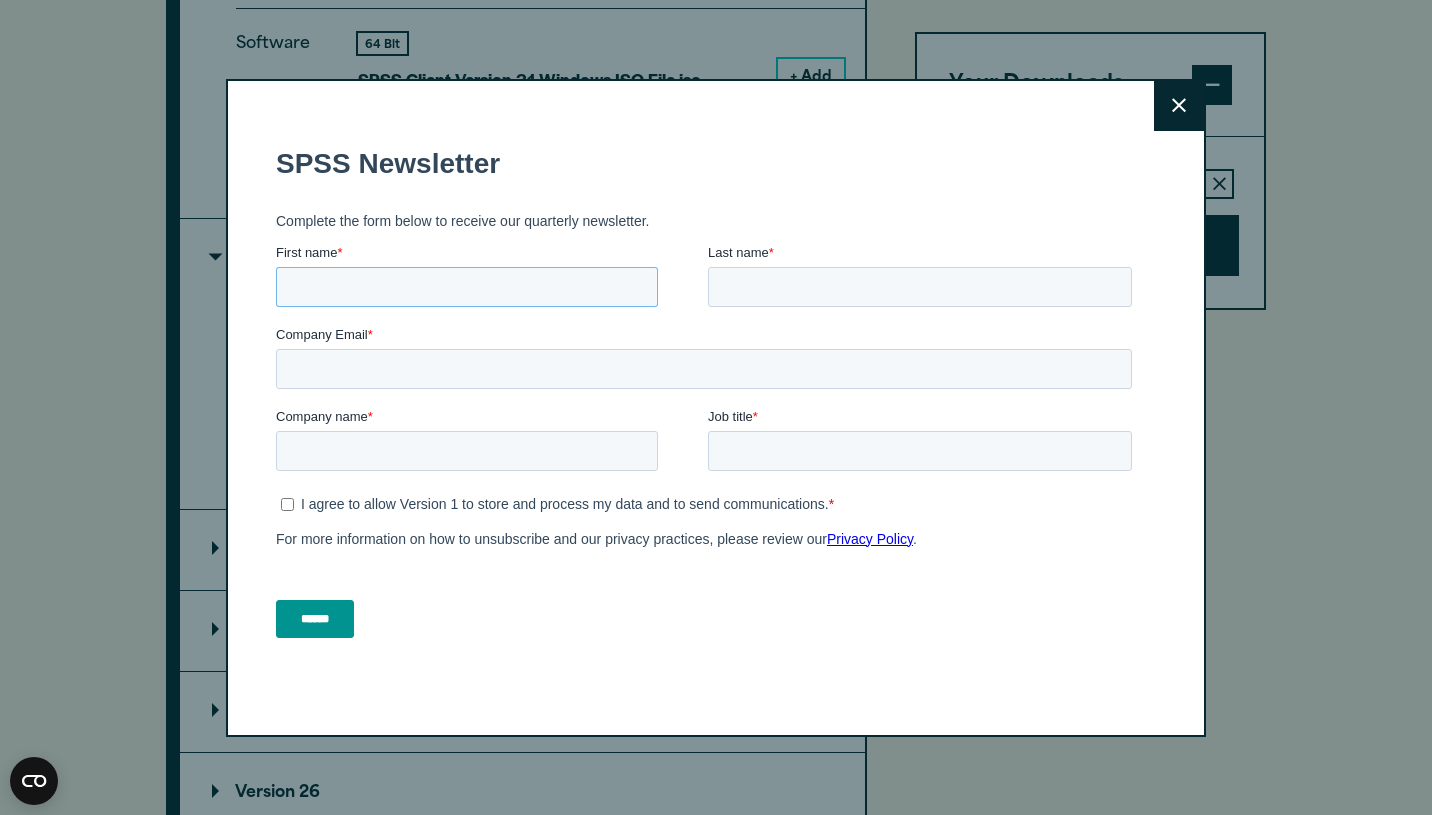 click on "First name *" at bounding box center (467, 286) 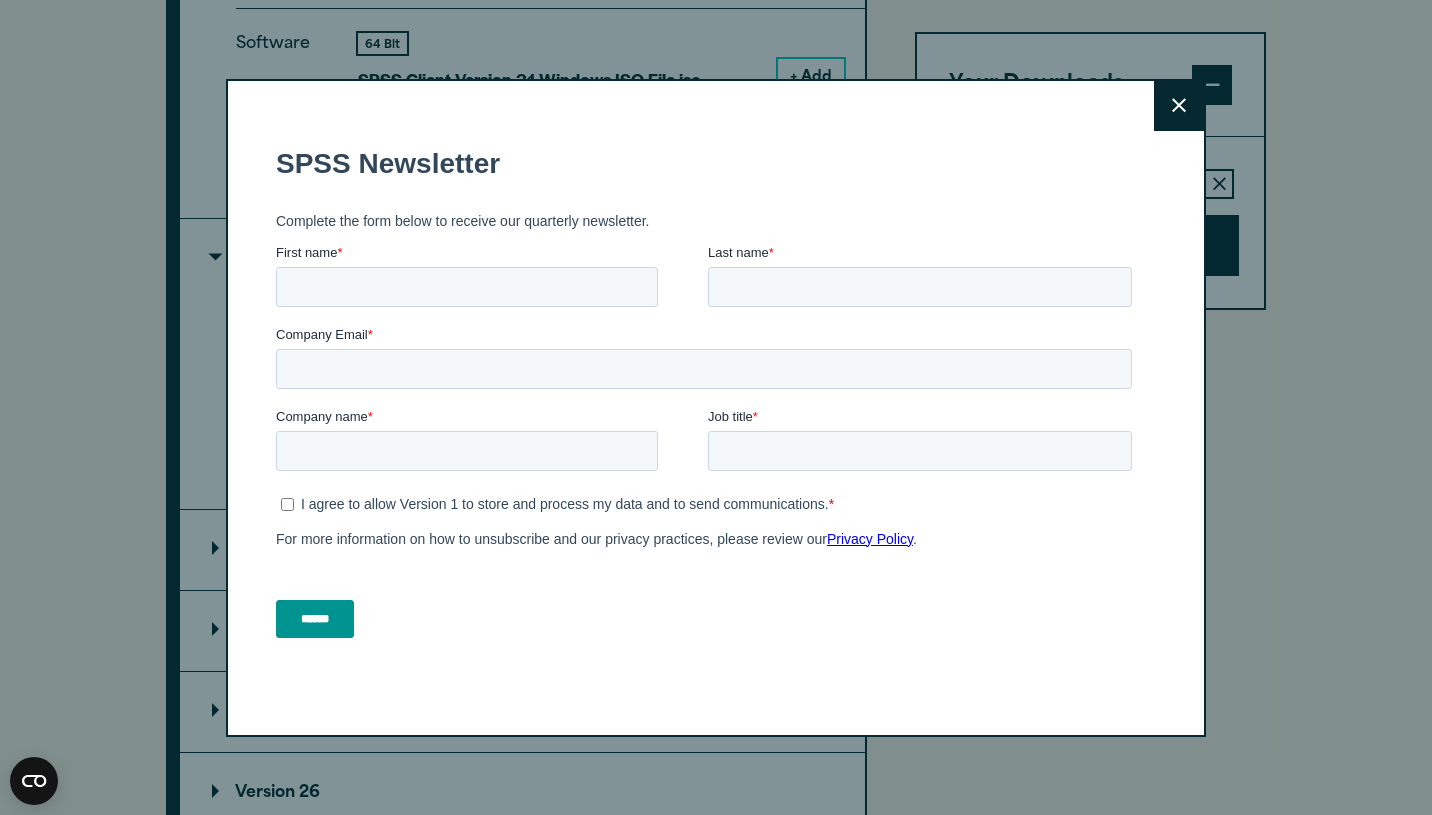 click 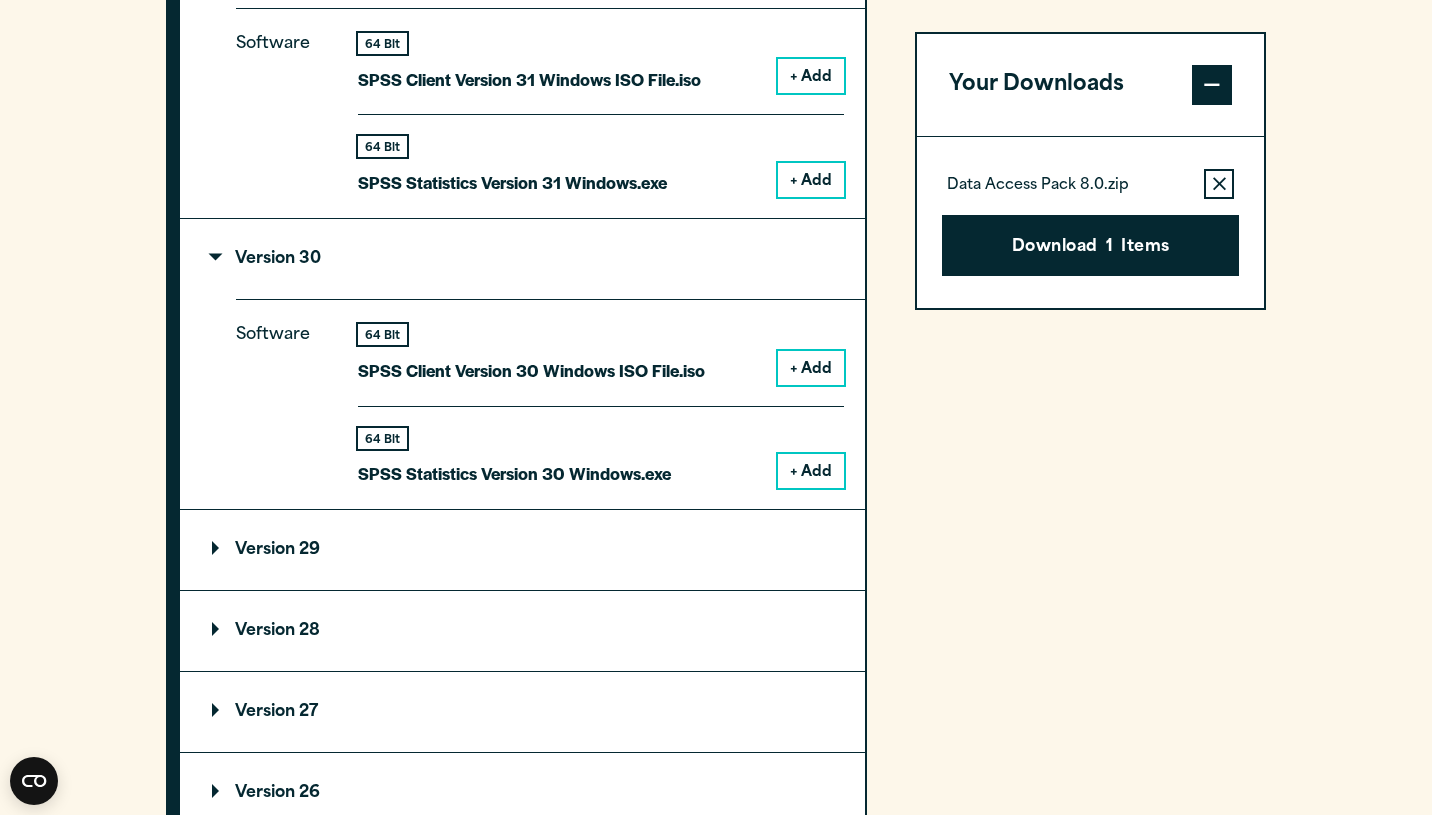 click on "Version 29" at bounding box center [522, 550] 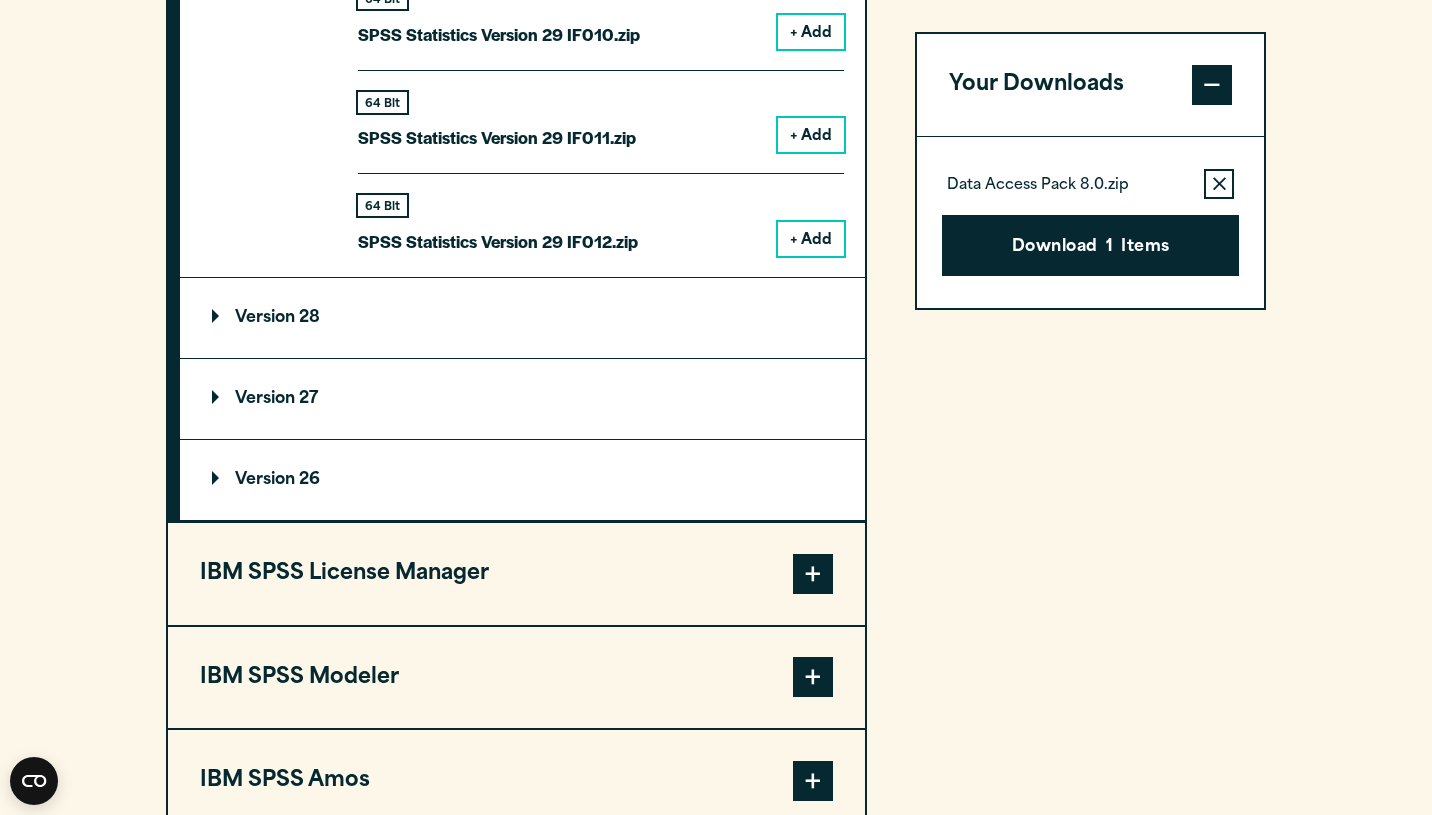 scroll, scrollTop: 3779, scrollLeft: 0, axis: vertical 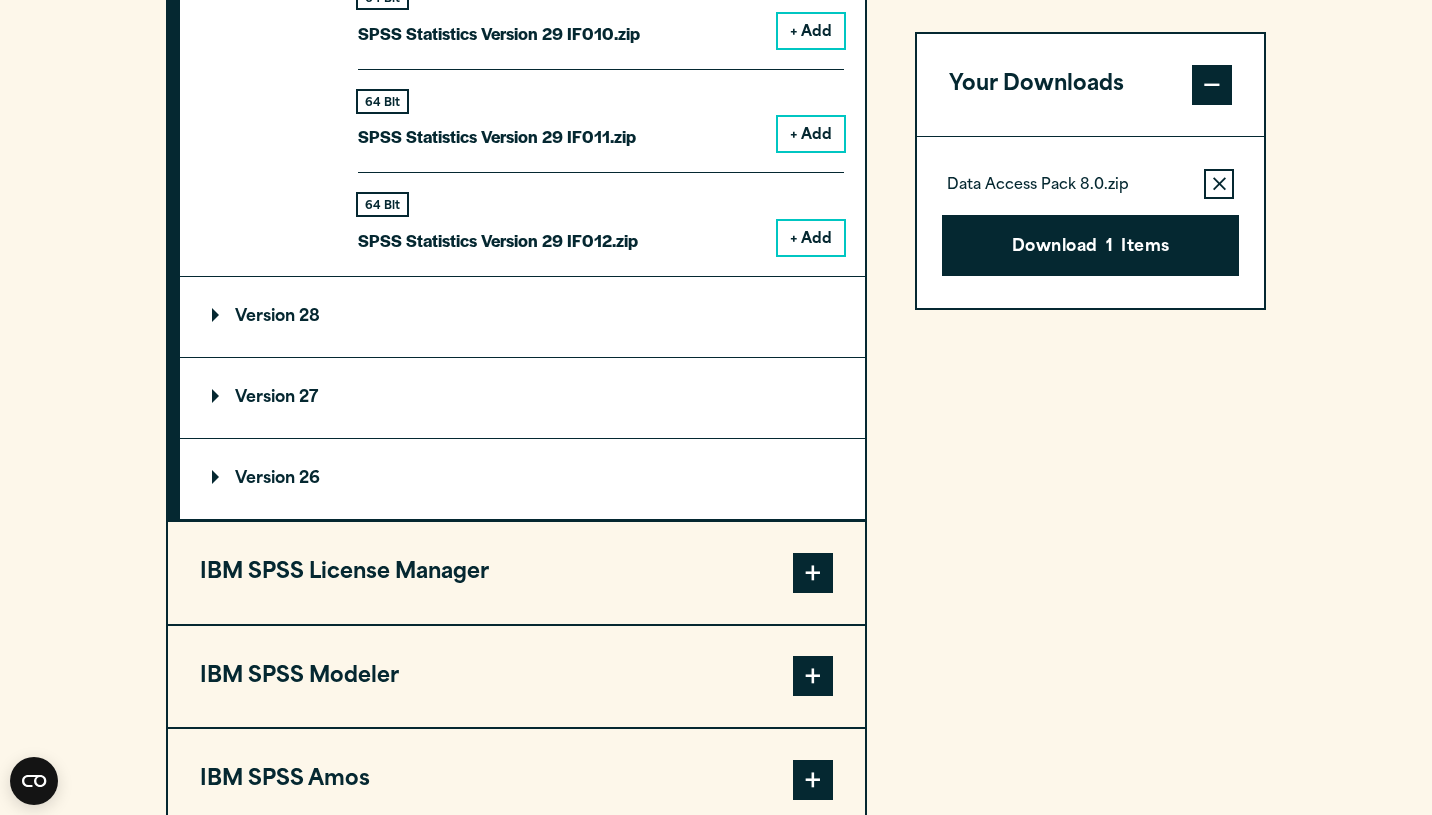 click on "Version 28" at bounding box center [266, 317] 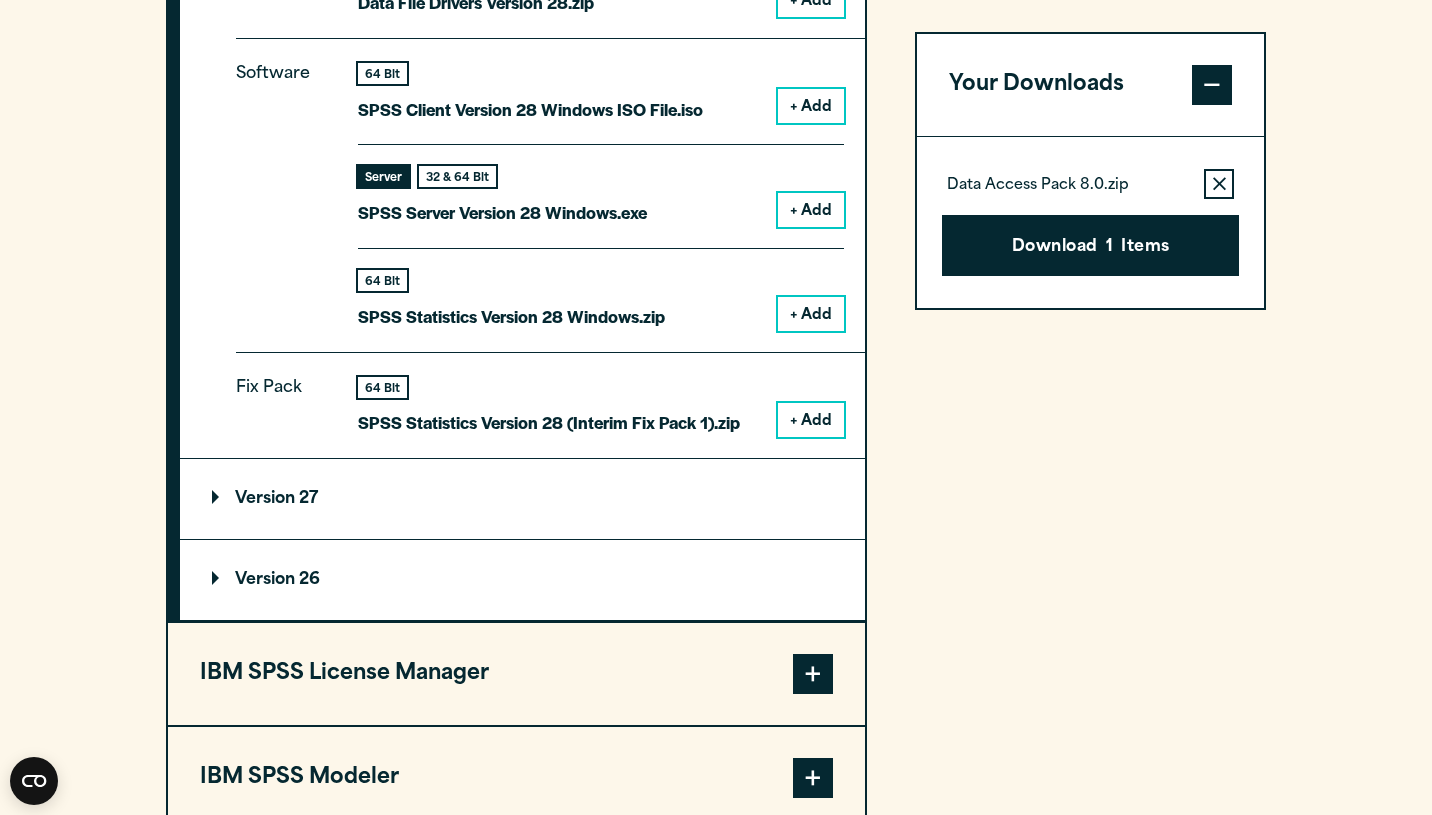 scroll, scrollTop: 4254, scrollLeft: 0, axis: vertical 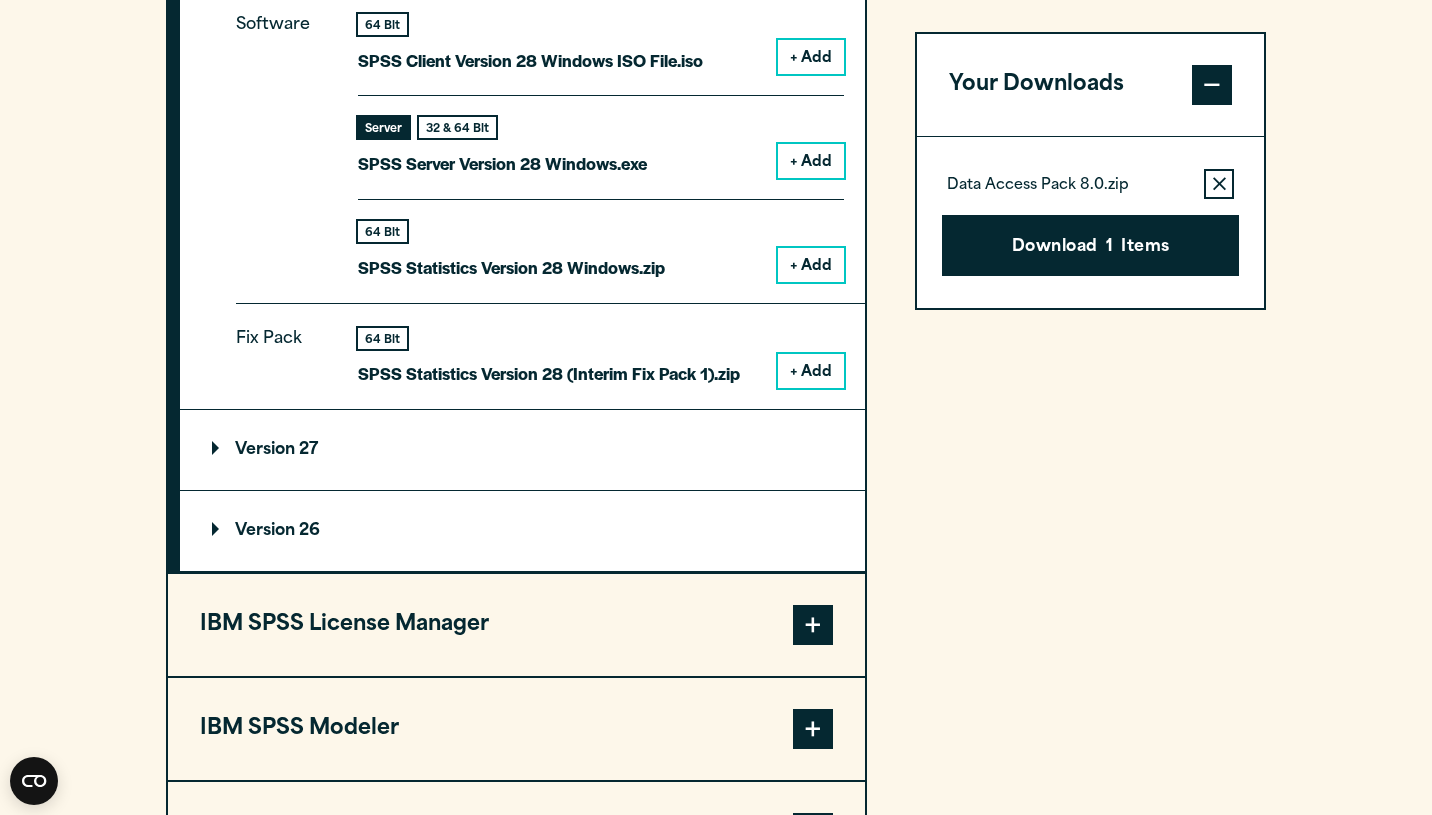 click on "Version 27" at bounding box center [265, 450] 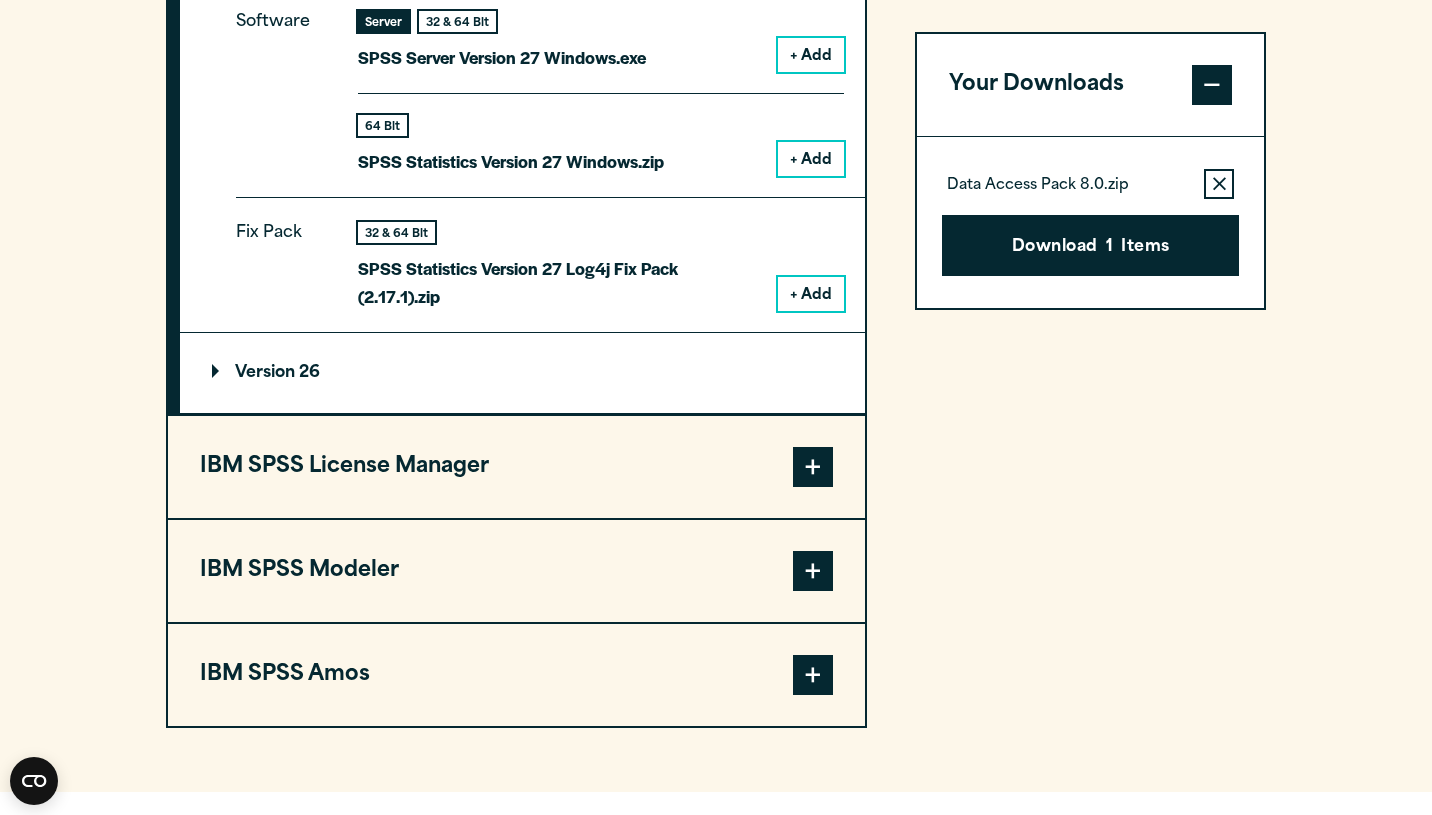 scroll, scrollTop: 4874, scrollLeft: 0, axis: vertical 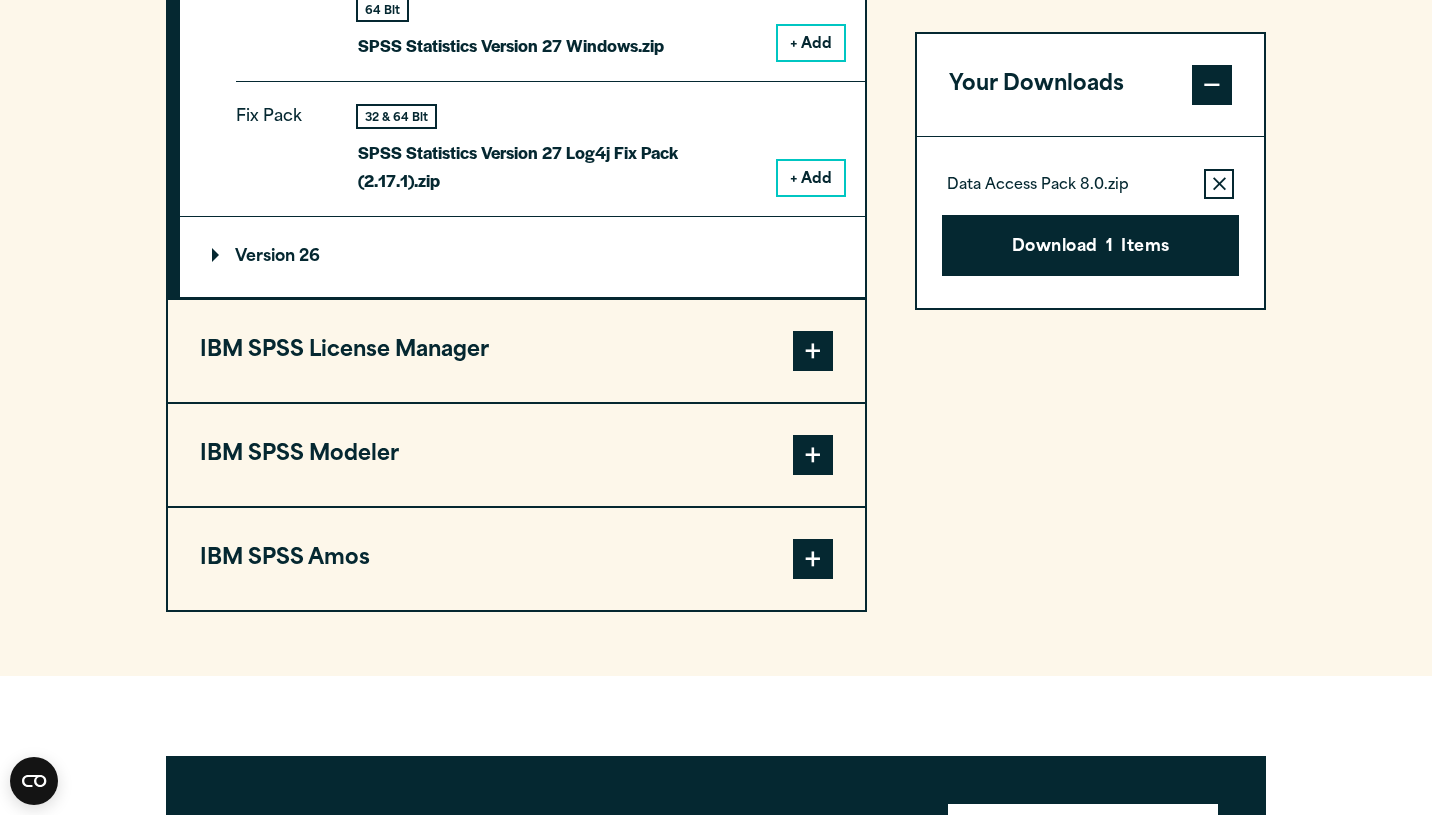 click on "IBM SPSS Amos" at bounding box center (516, 559) 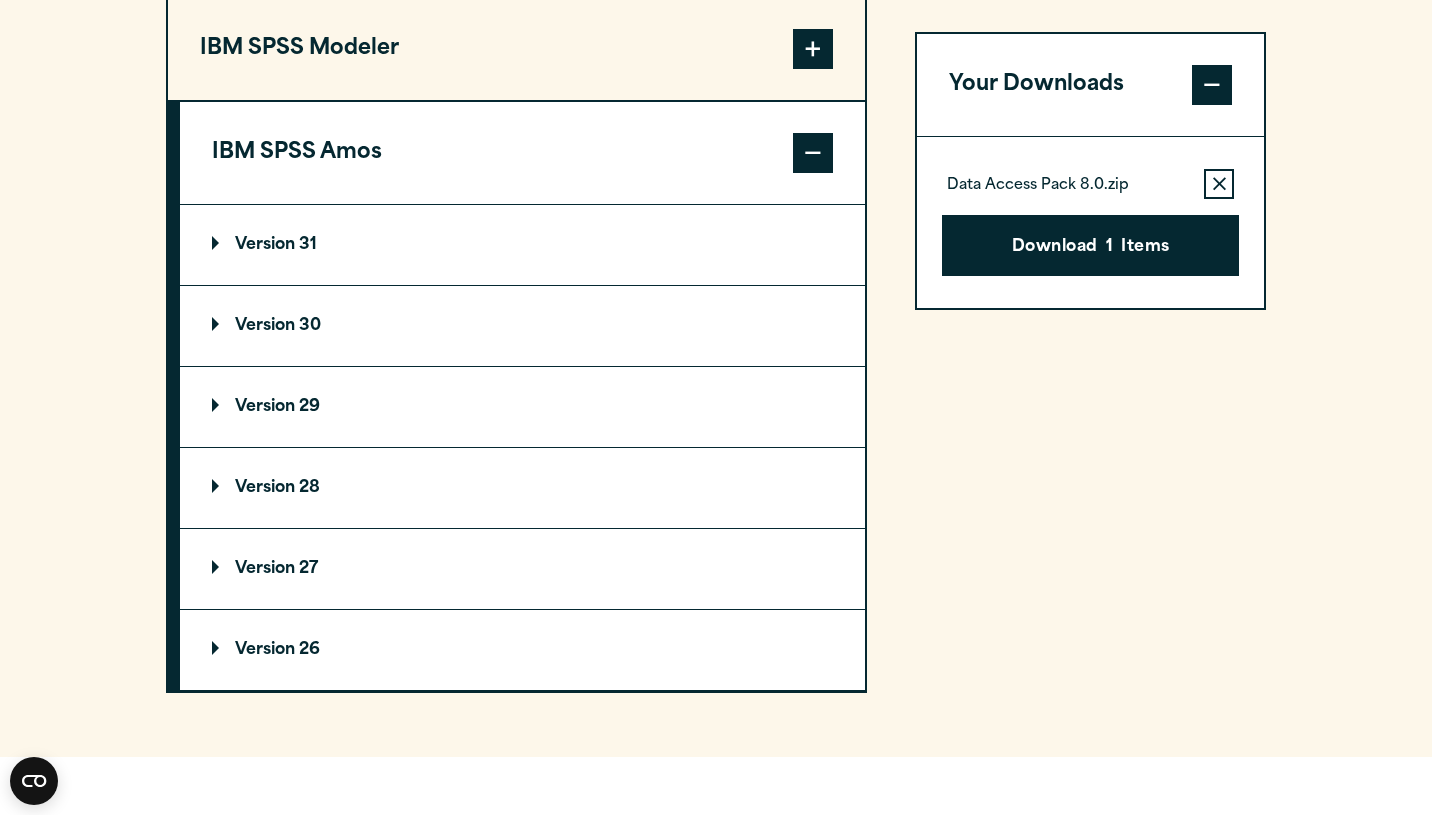 scroll, scrollTop: 1881, scrollLeft: 0, axis: vertical 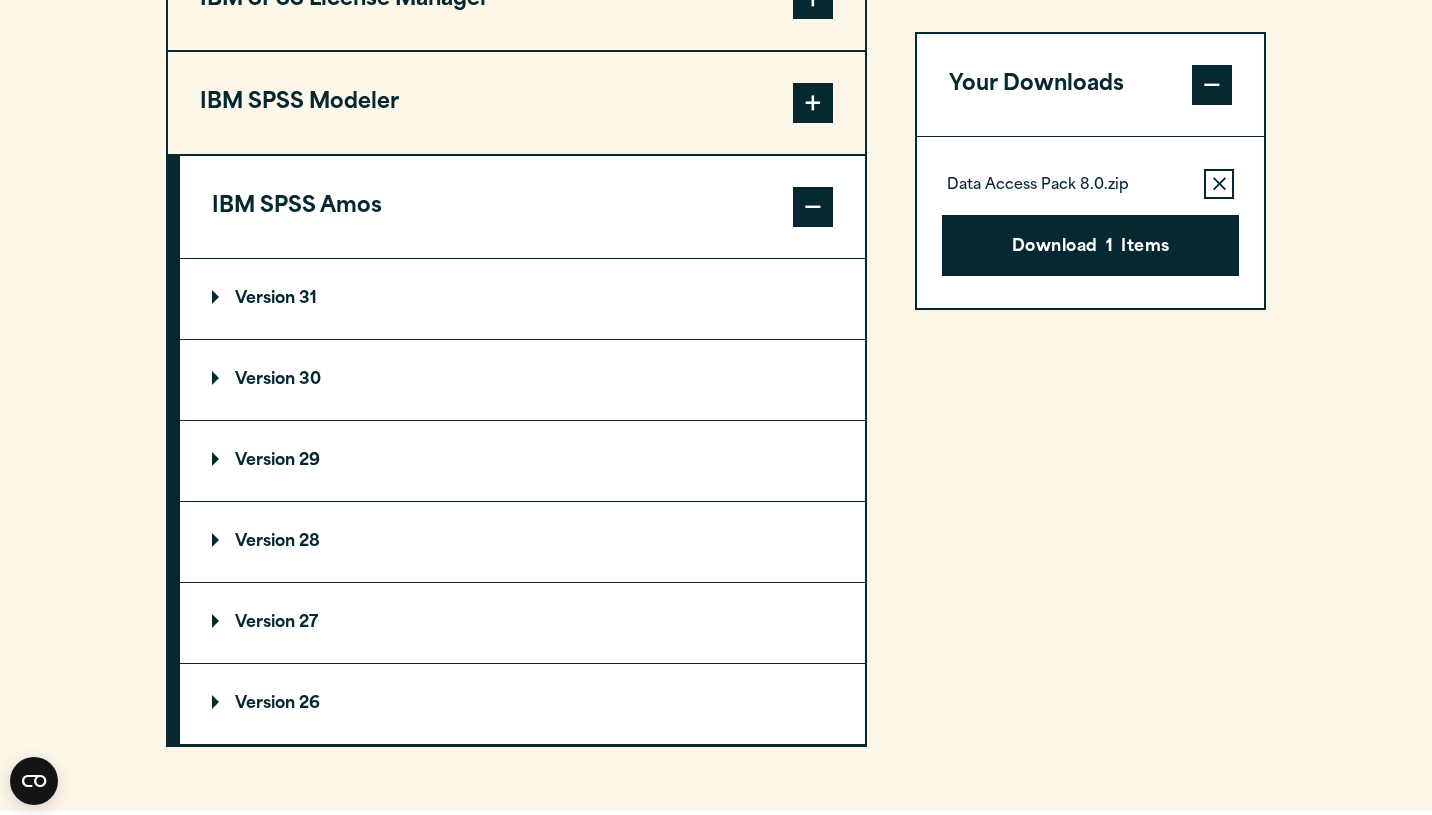 click on "Version 31" at bounding box center (264, 299) 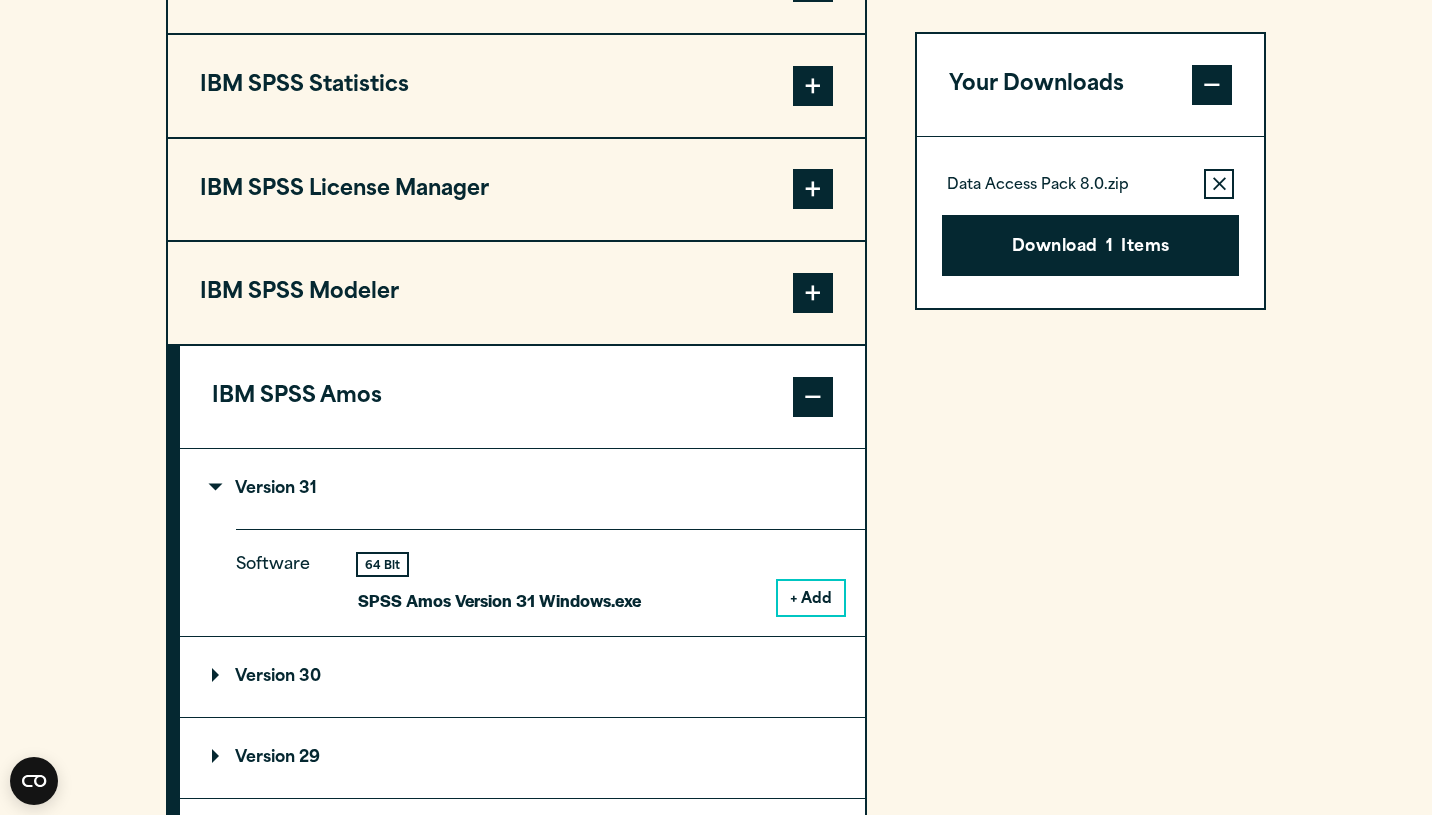 scroll, scrollTop: 1657, scrollLeft: 0, axis: vertical 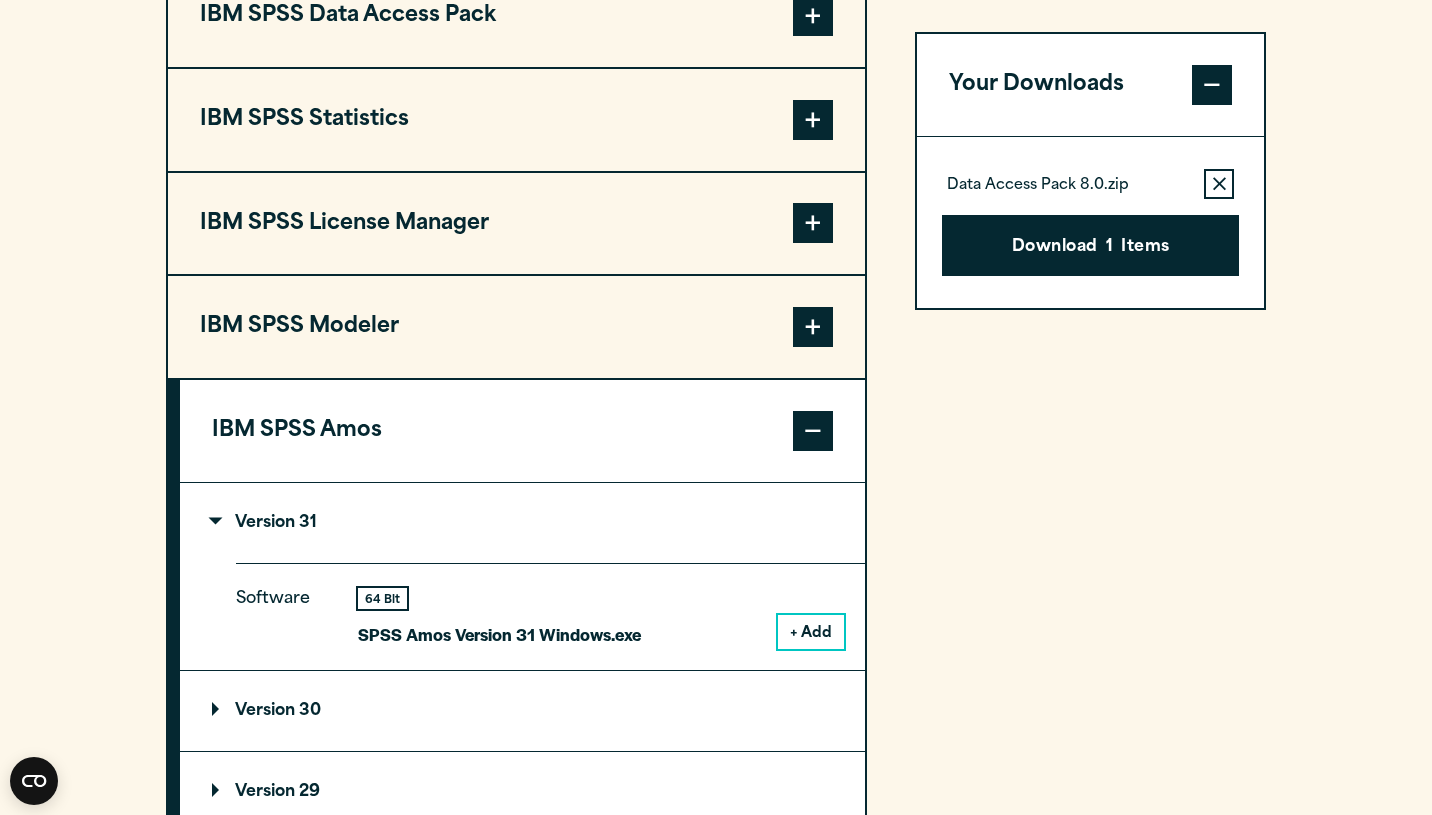 click on "IBM SPSS Modeler" at bounding box center [516, 327] 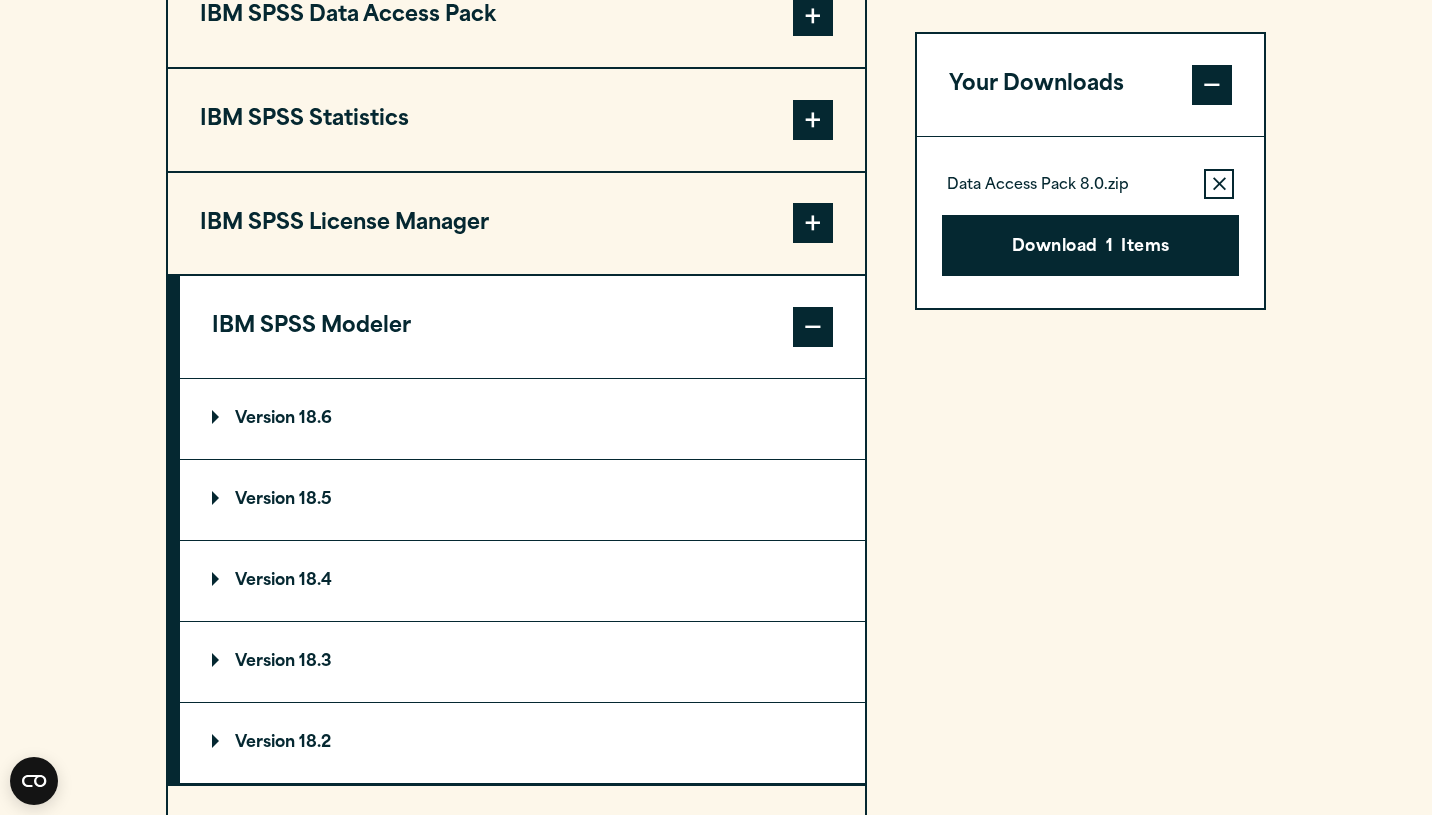 click on "IBM SPSS License Manager" at bounding box center [516, 224] 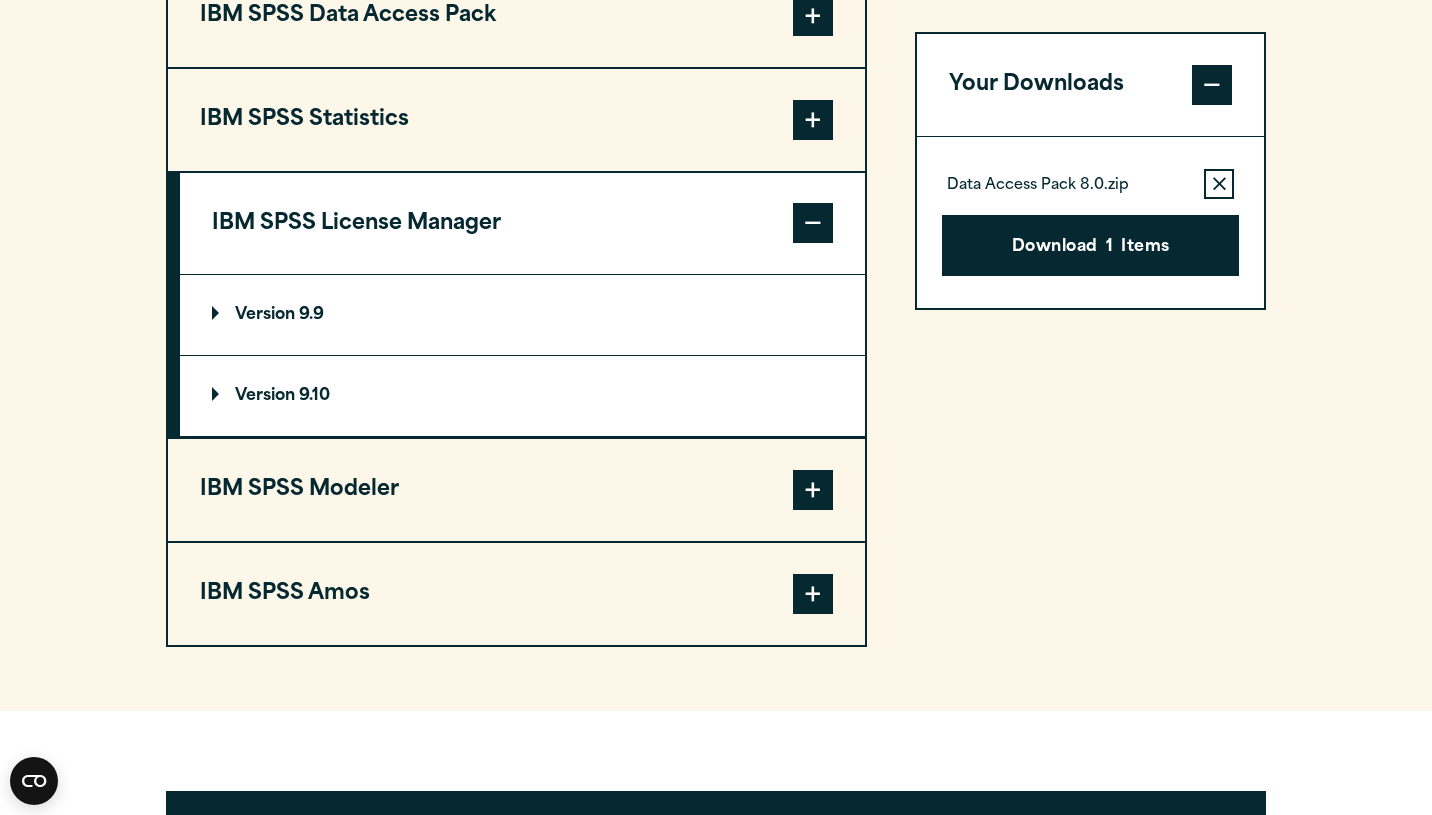 click on "Version 9.9" at bounding box center (268, 315) 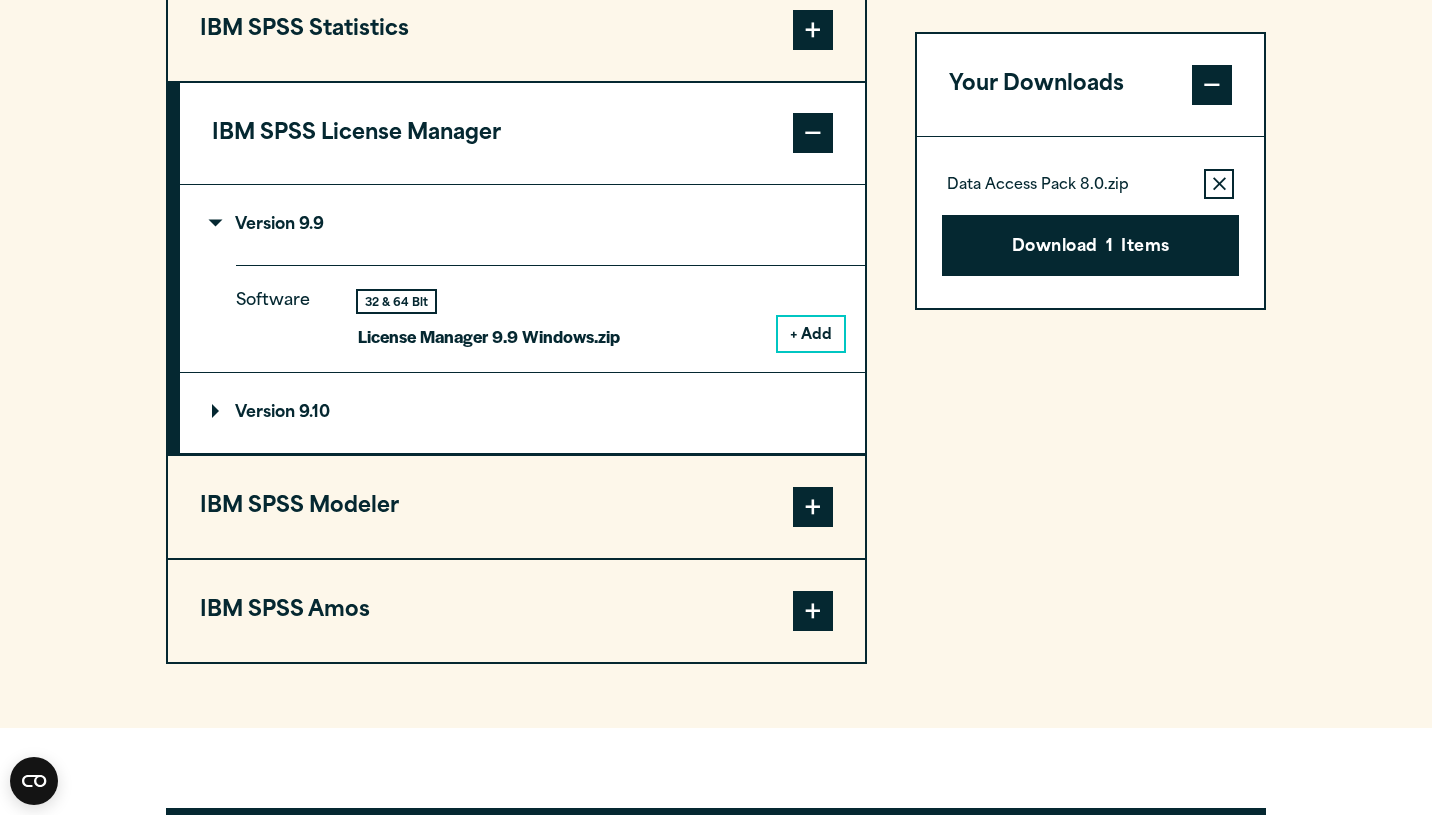 scroll, scrollTop: 1823, scrollLeft: 0, axis: vertical 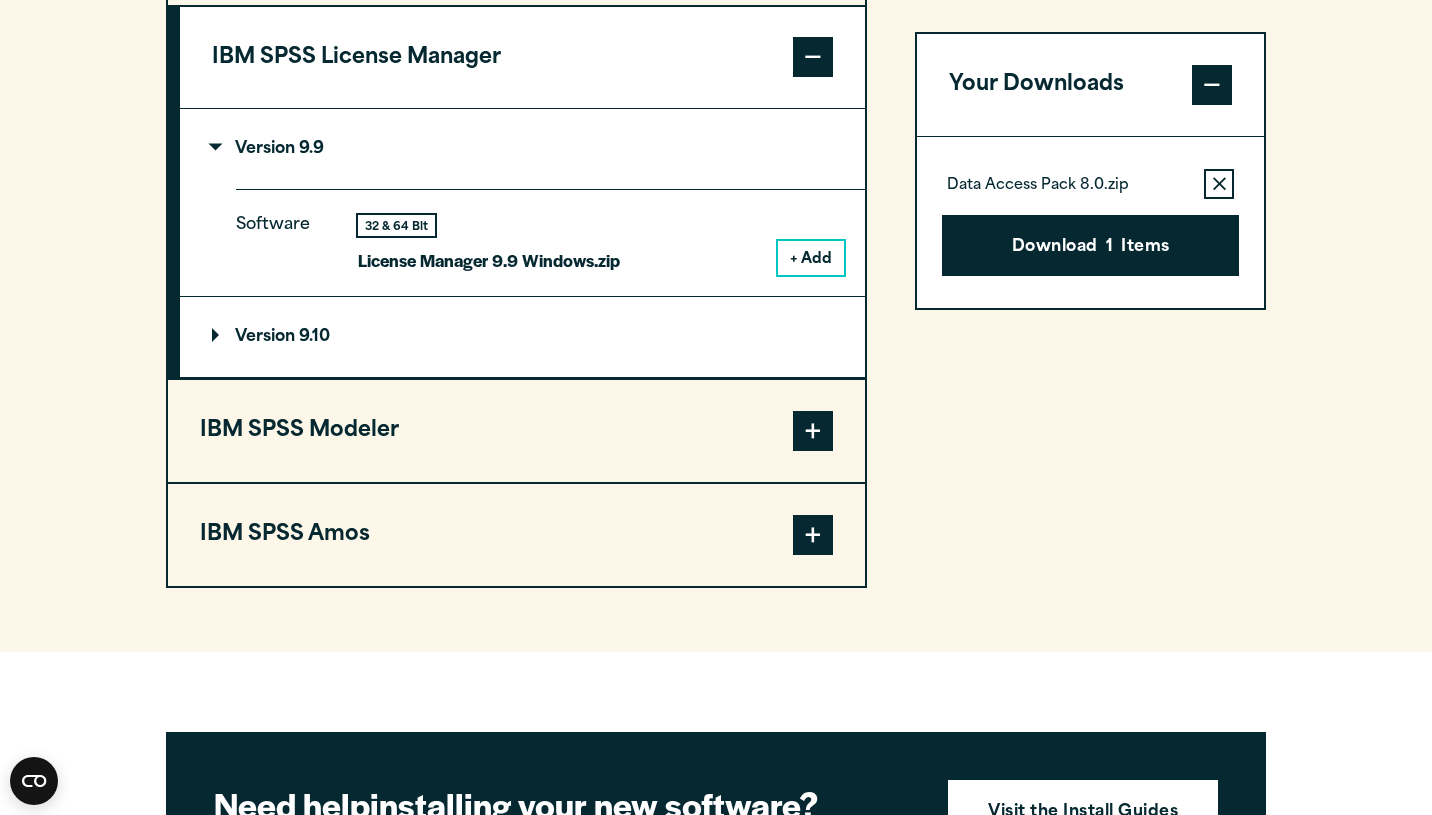 click on "Version 9.10" at bounding box center (271, 337) 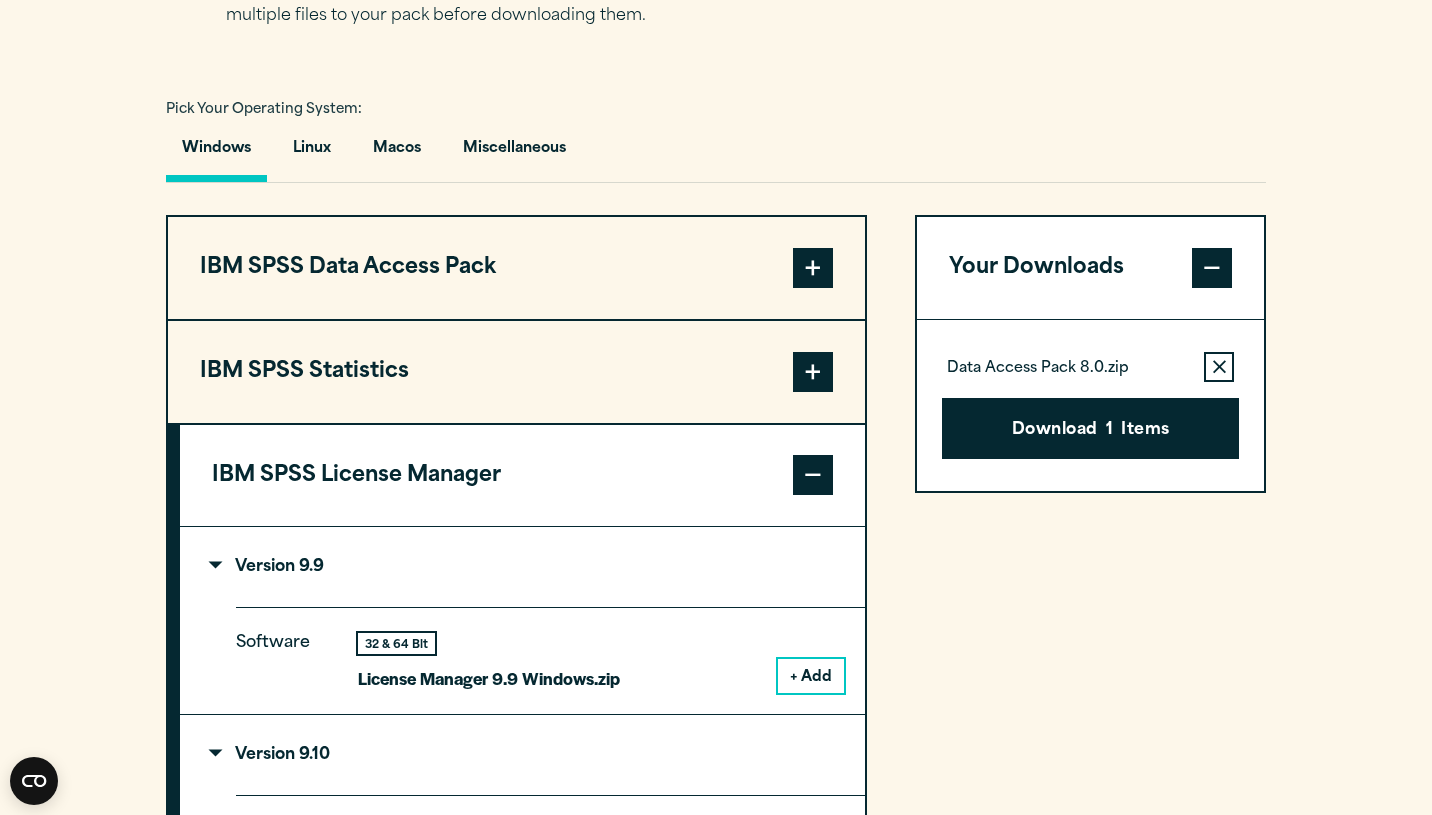 scroll, scrollTop: 1387, scrollLeft: 0, axis: vertical 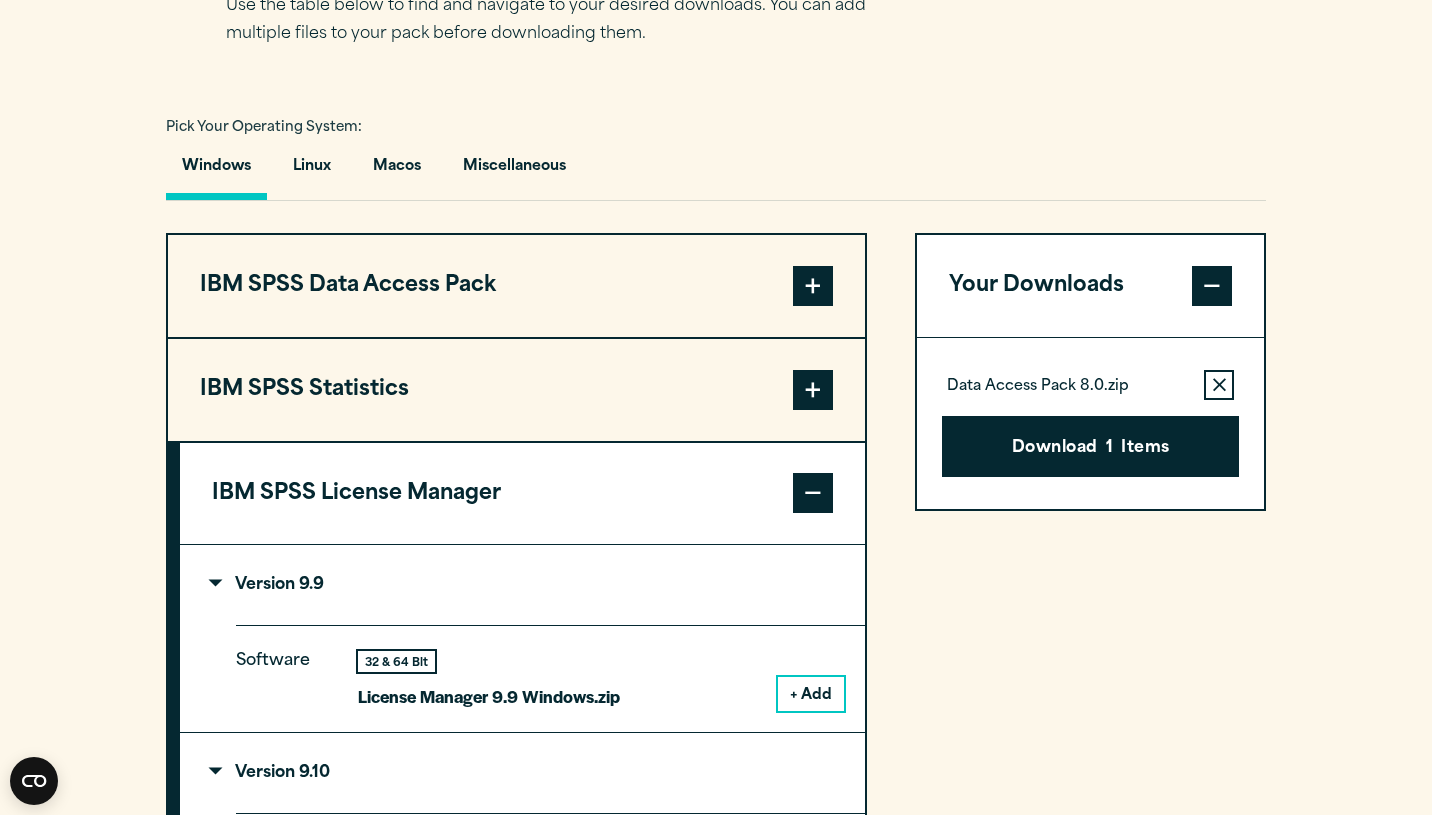 click on "IBM SPSS Statistics" at bounding box center (516, 390) 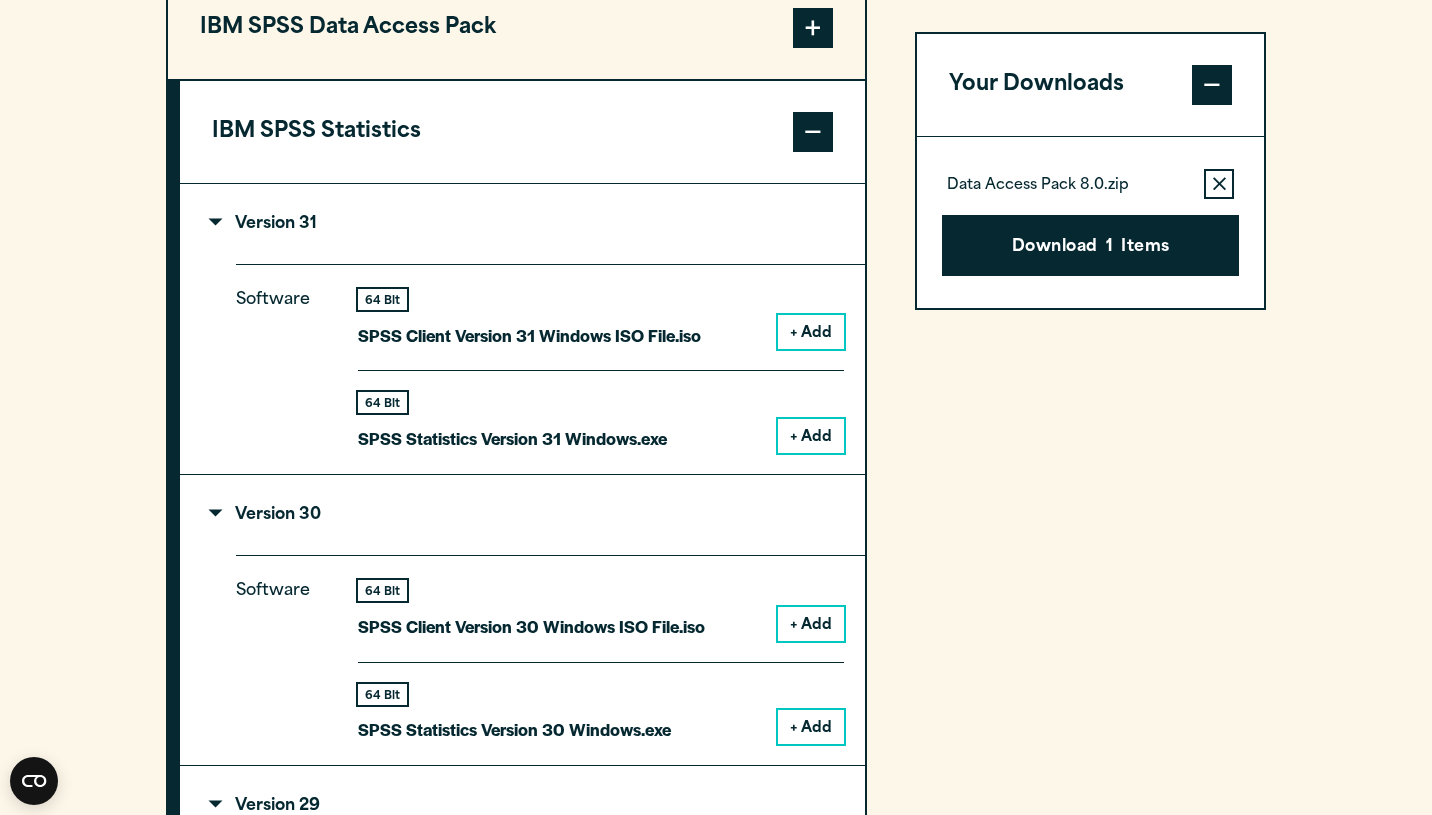 scroll, scrollTop: 1646, scrollLeft: 0, axis: vertical 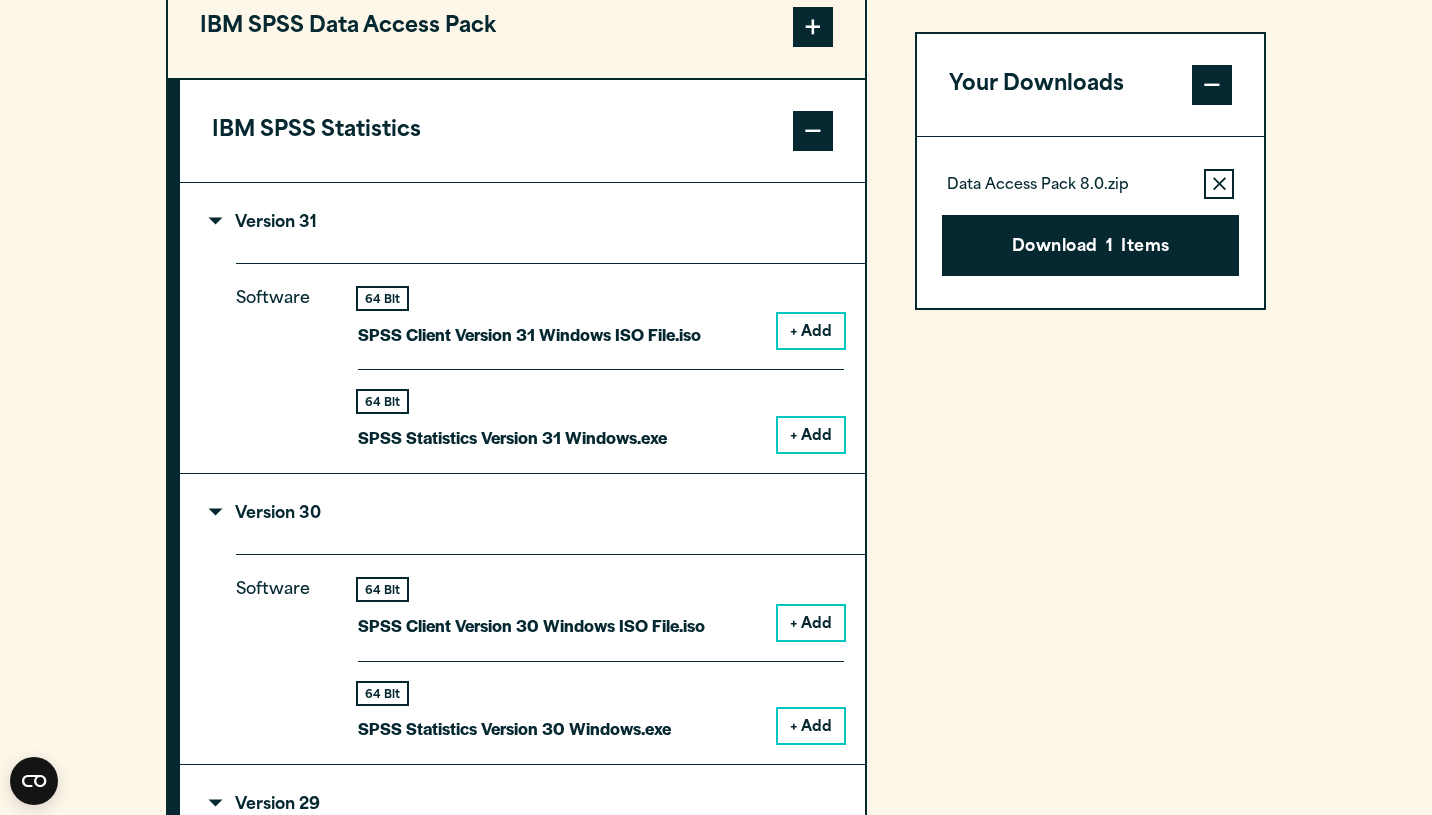 click on "+ Add" at bounding box center [811, 331] 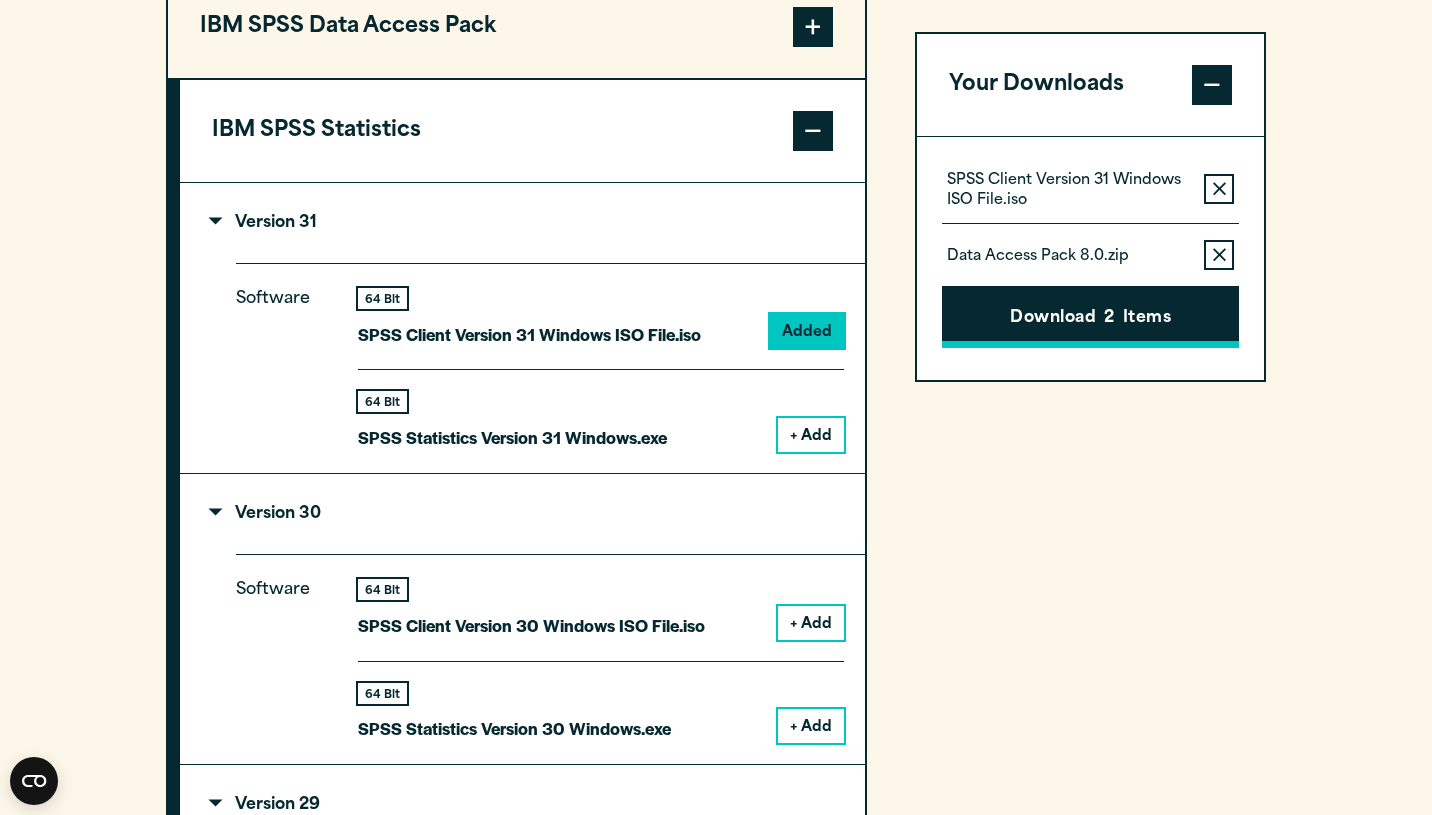 click on "Download  2  Items" at bounding box center [1090, 318] 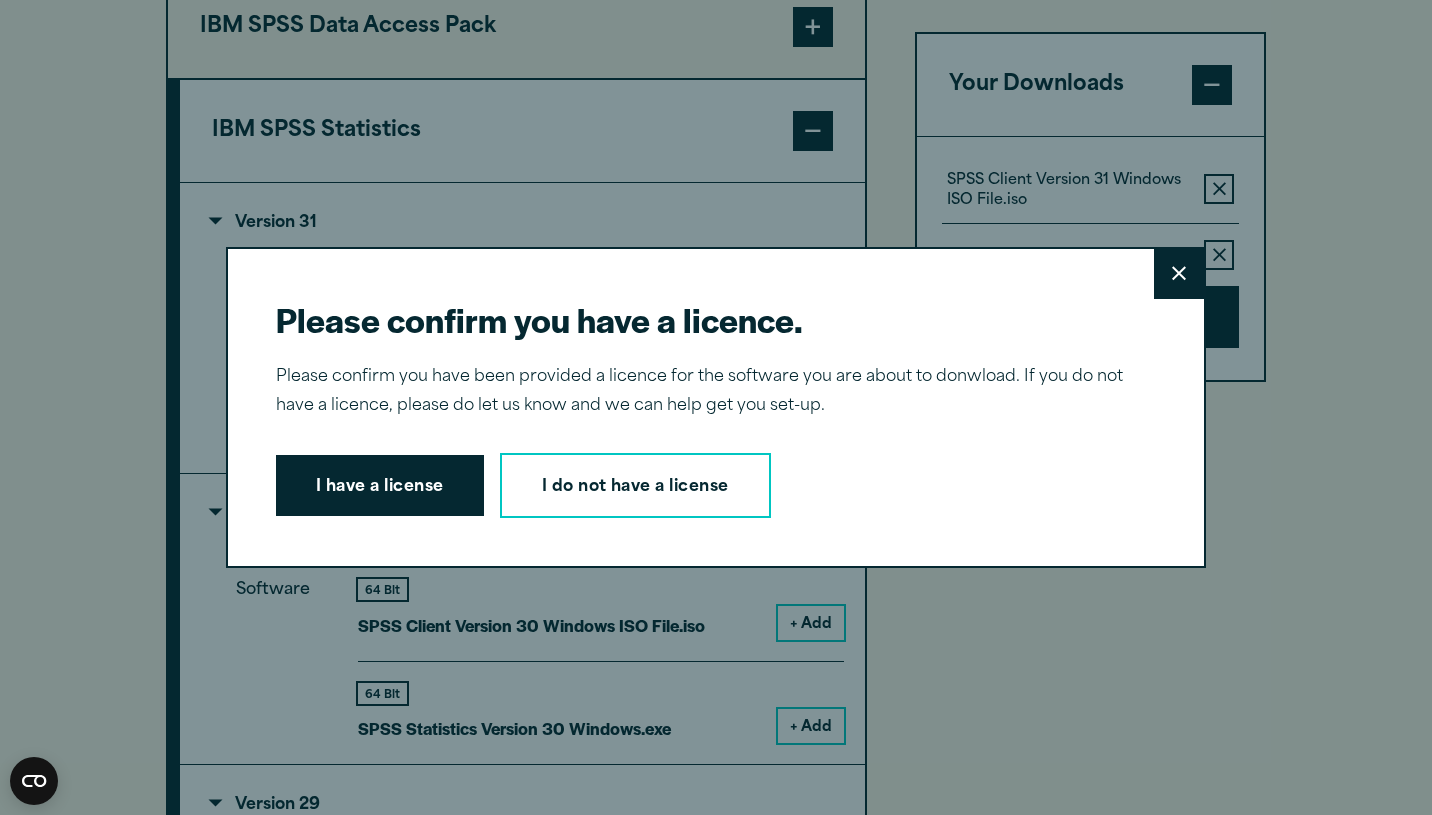 click 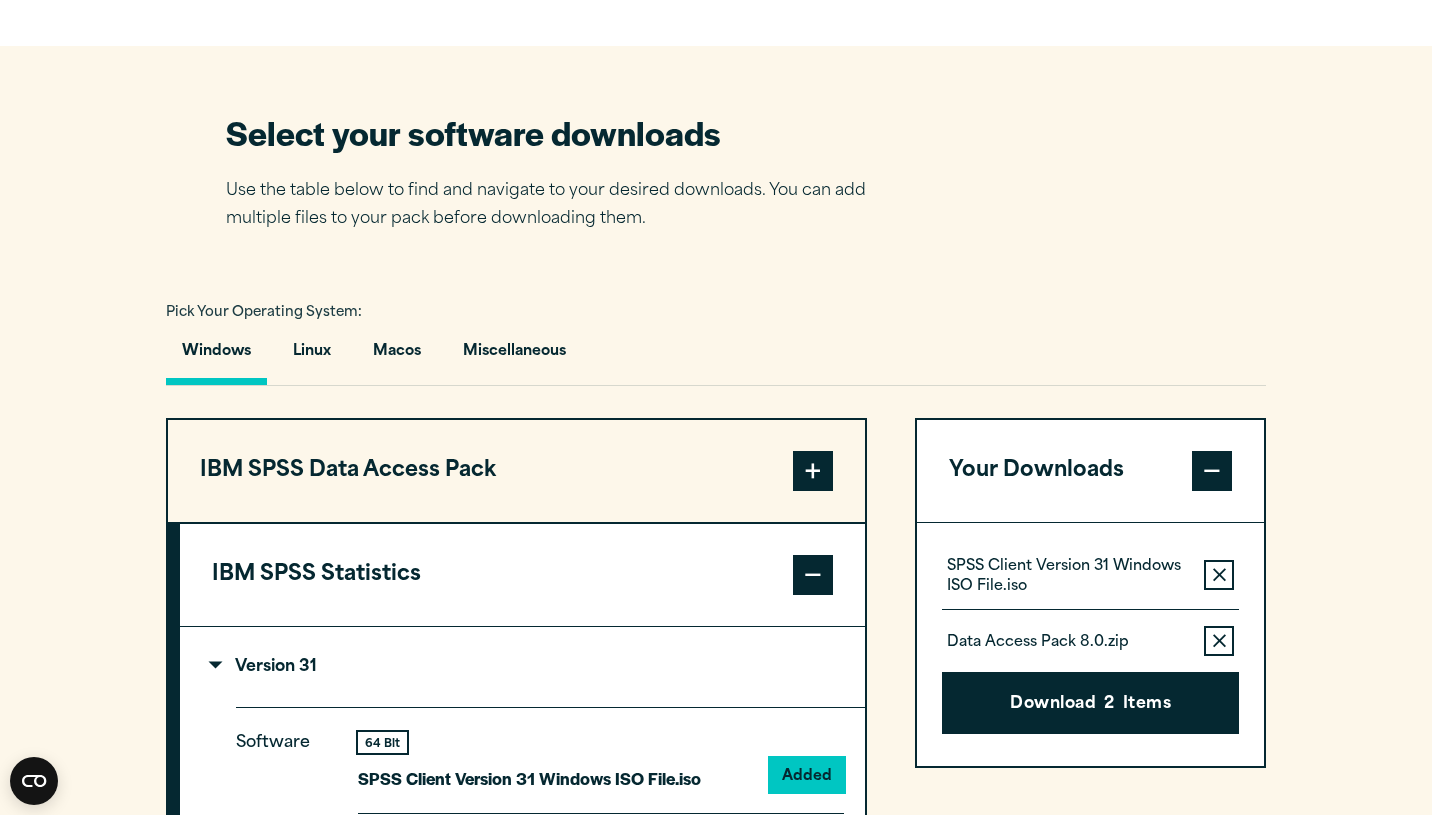 scroll, scrollTop: 1200, scrollLeft: 0, axis: vertical 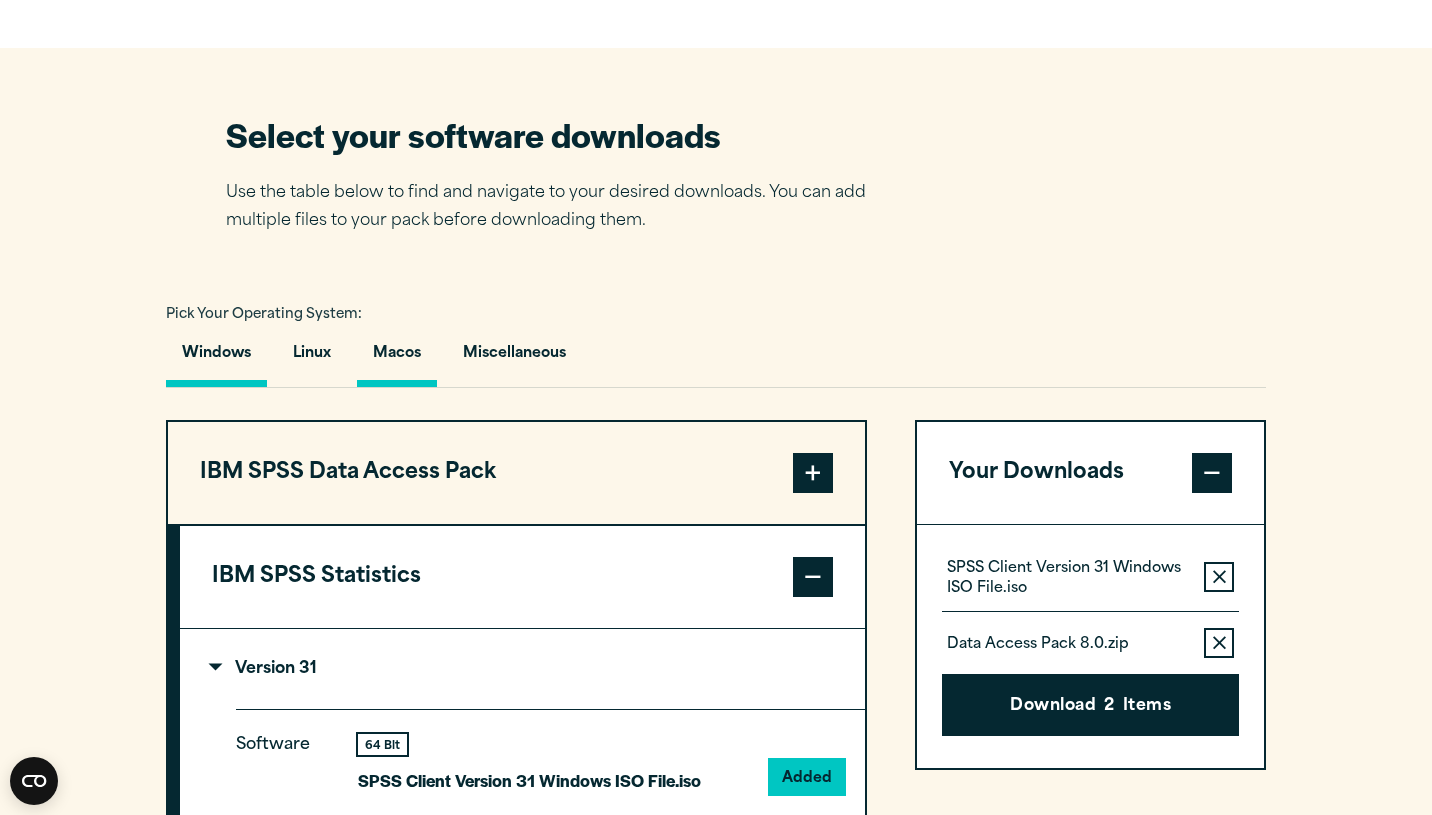 click on "Macos" at bounding box center [397, 358] 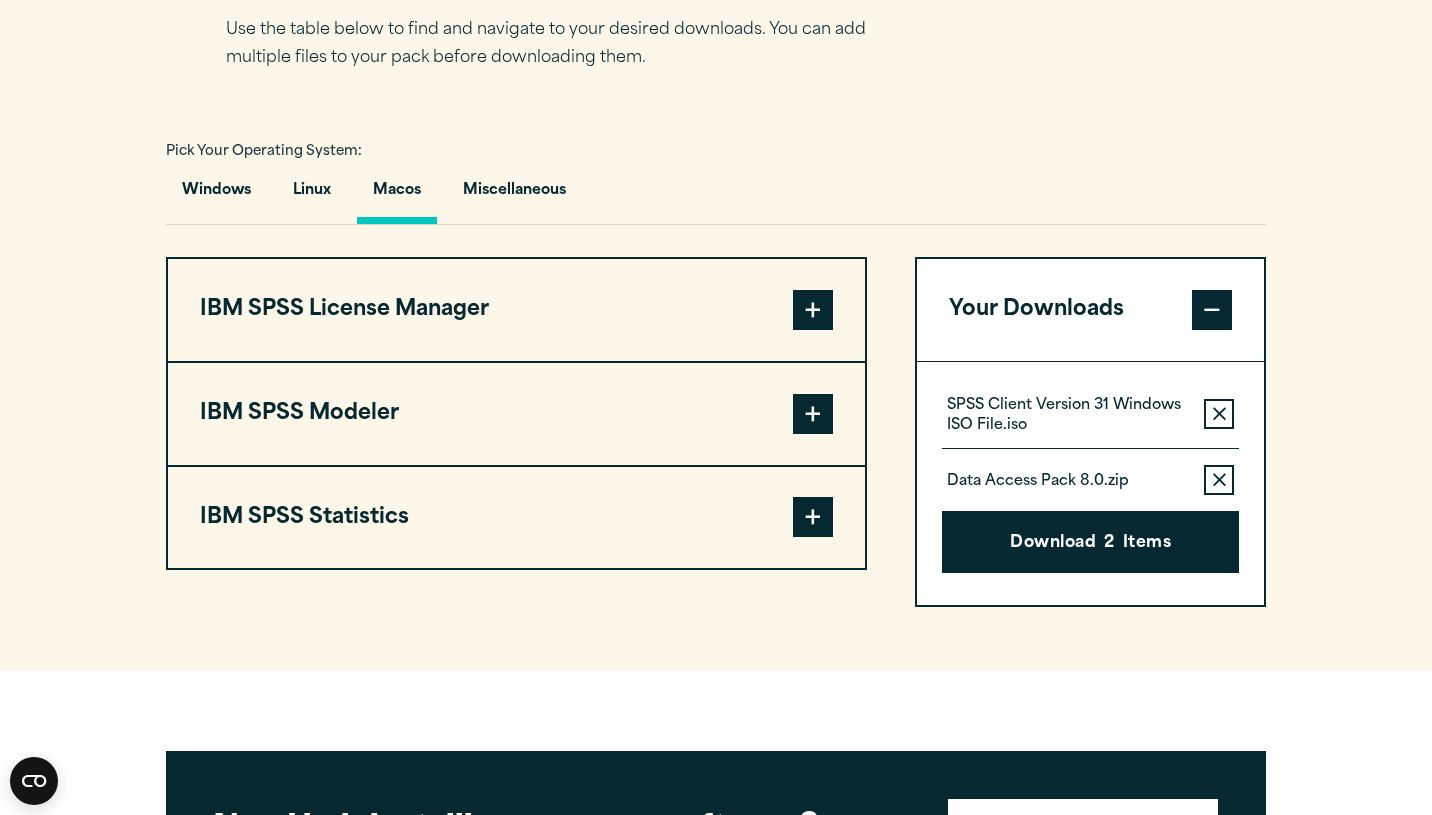 scroll, scrollTop: 1364, scrollLeft: 0, axis: vertical 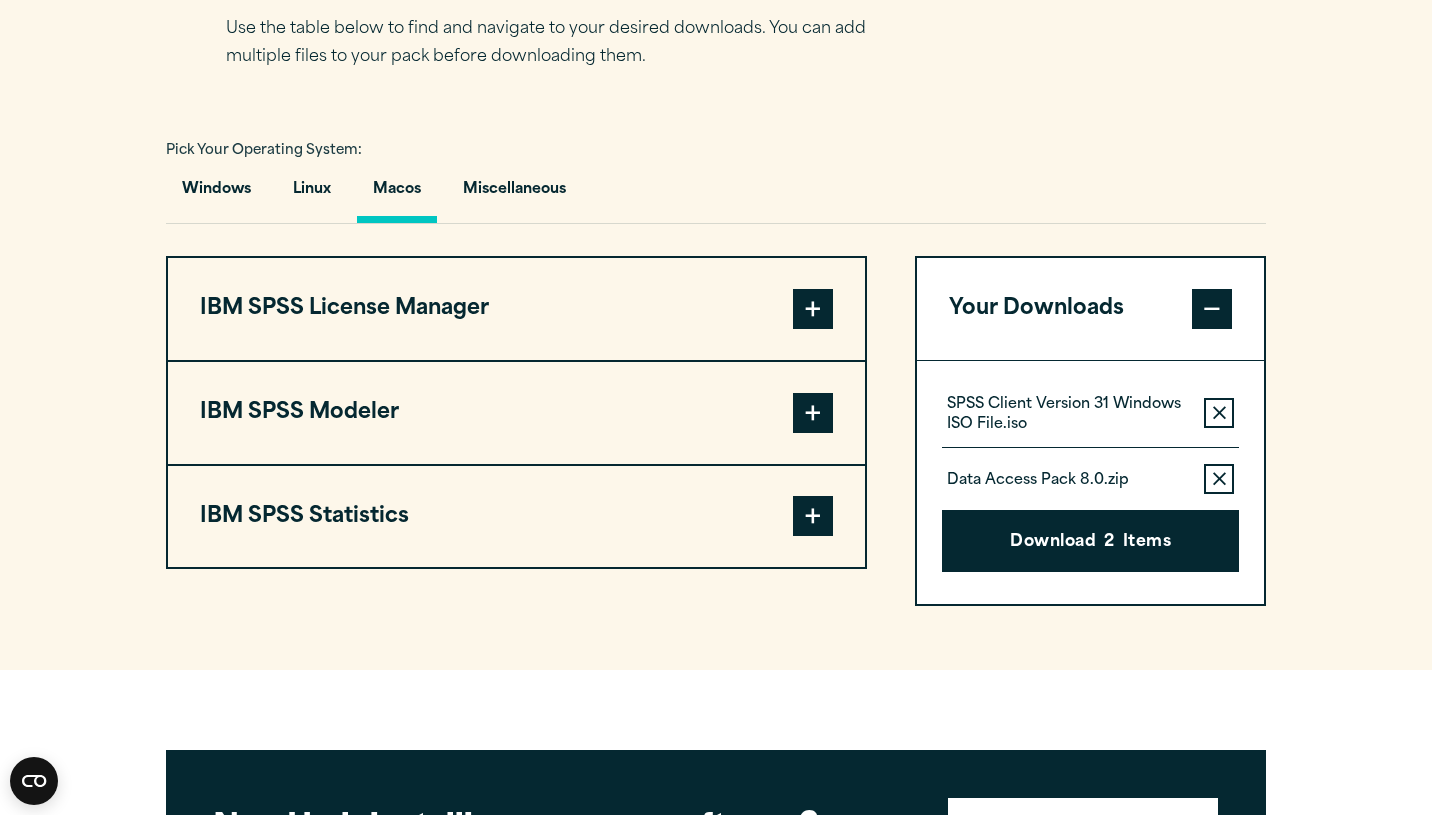 click at bounding box center (813, 516) 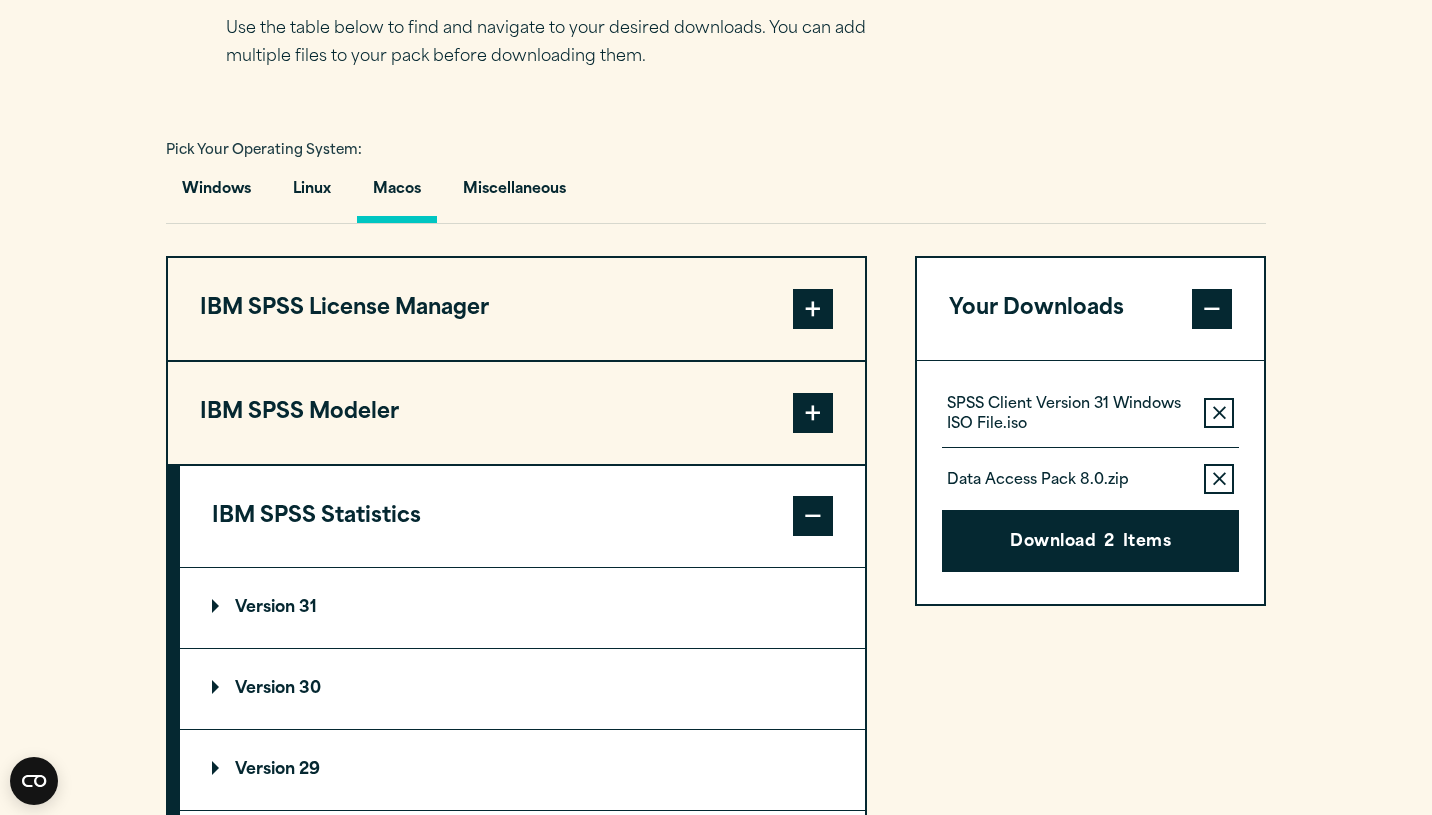 click 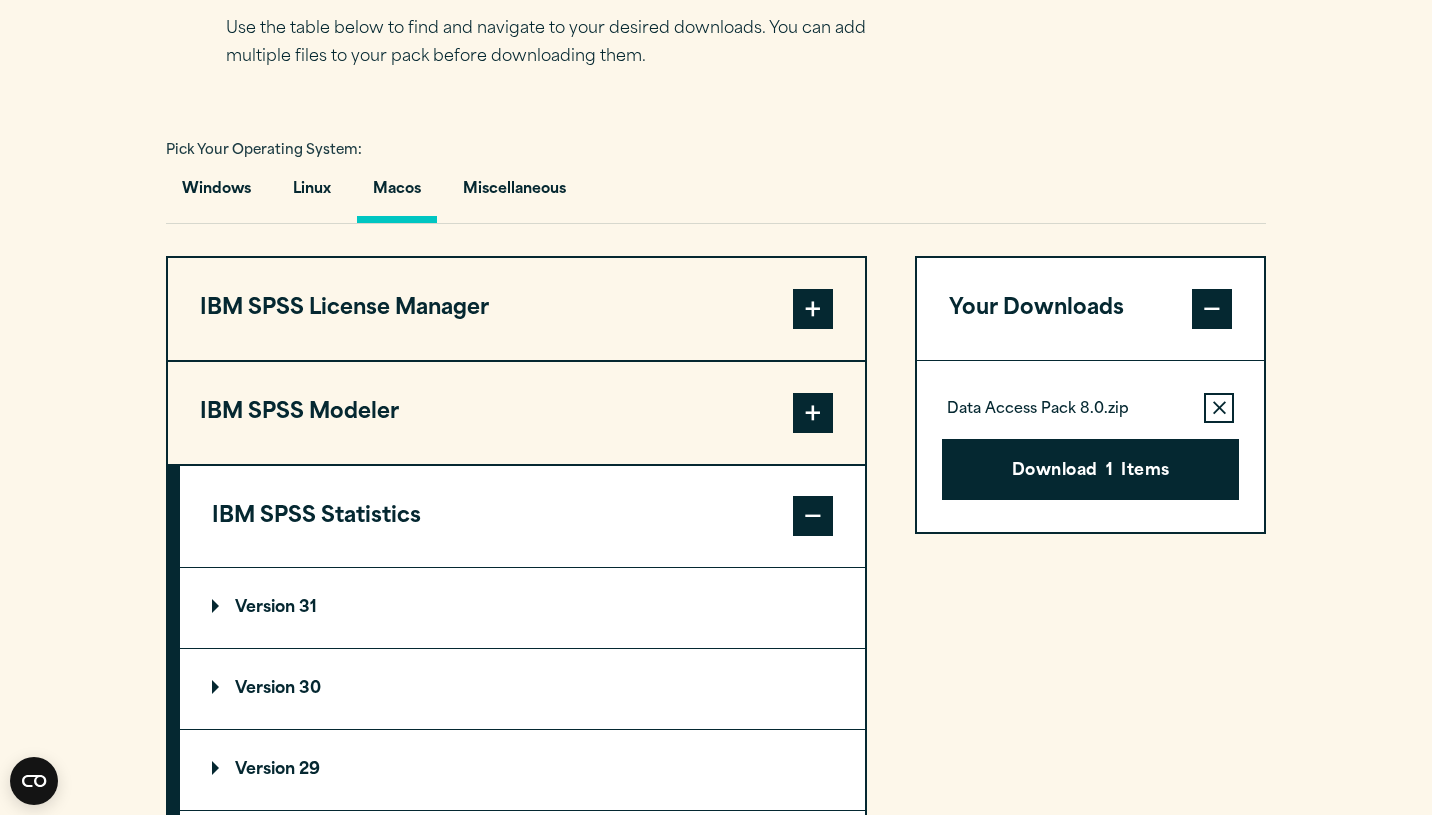 click 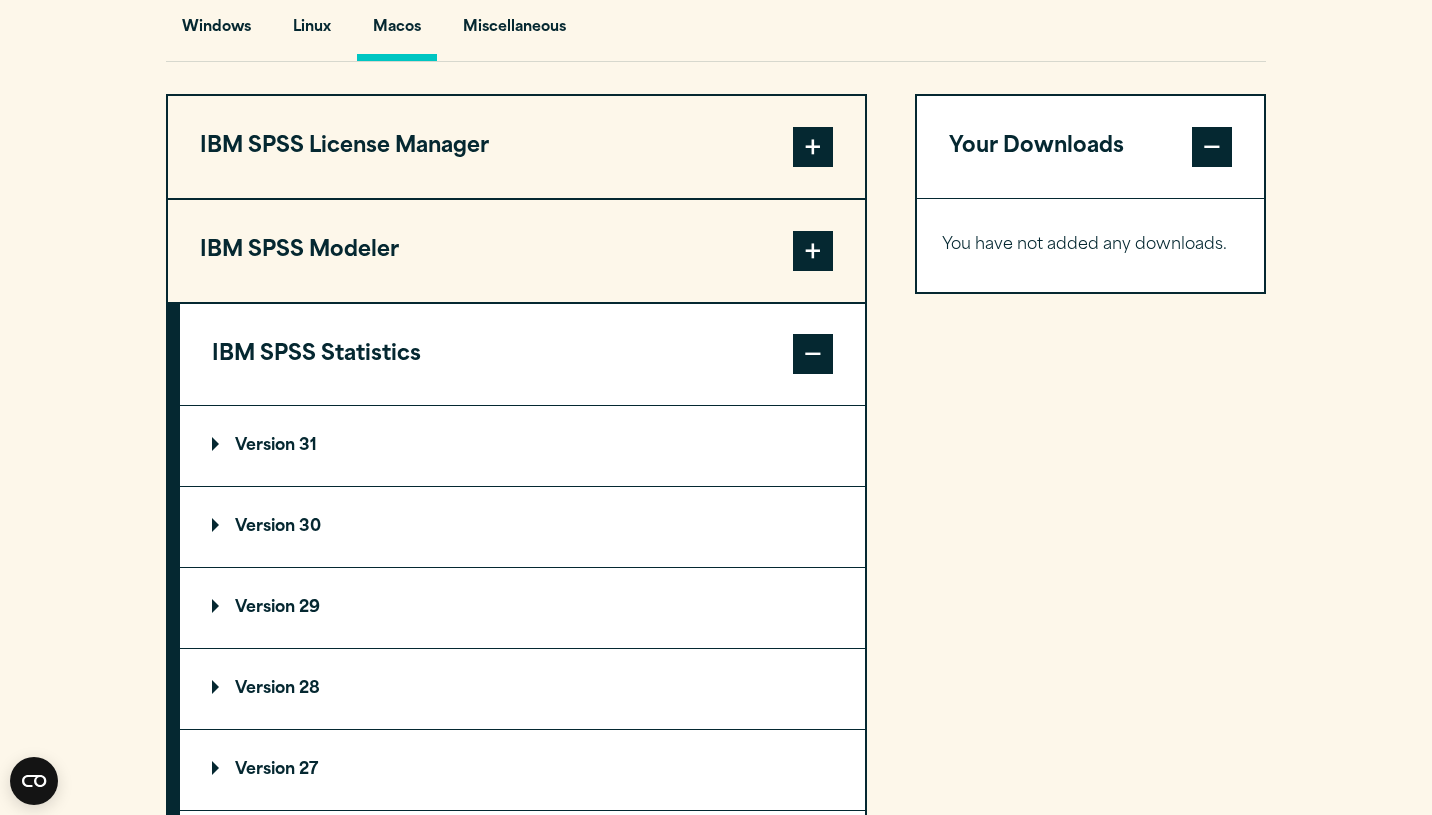 scroll, scrollTop: 1601, scrollLeft: 0, axis: vertical 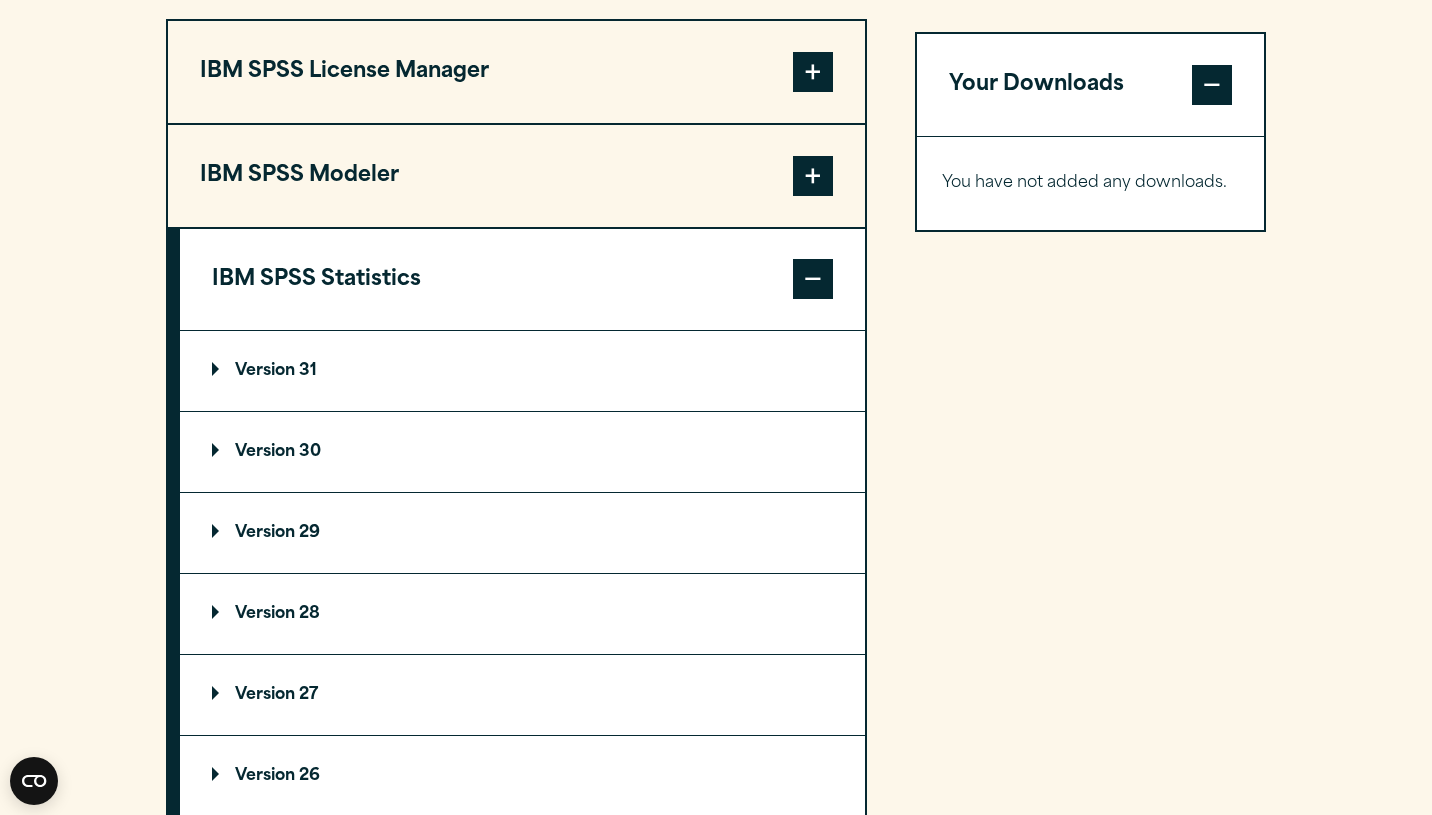 click on "Version 31" at bounding box center [522, 371] 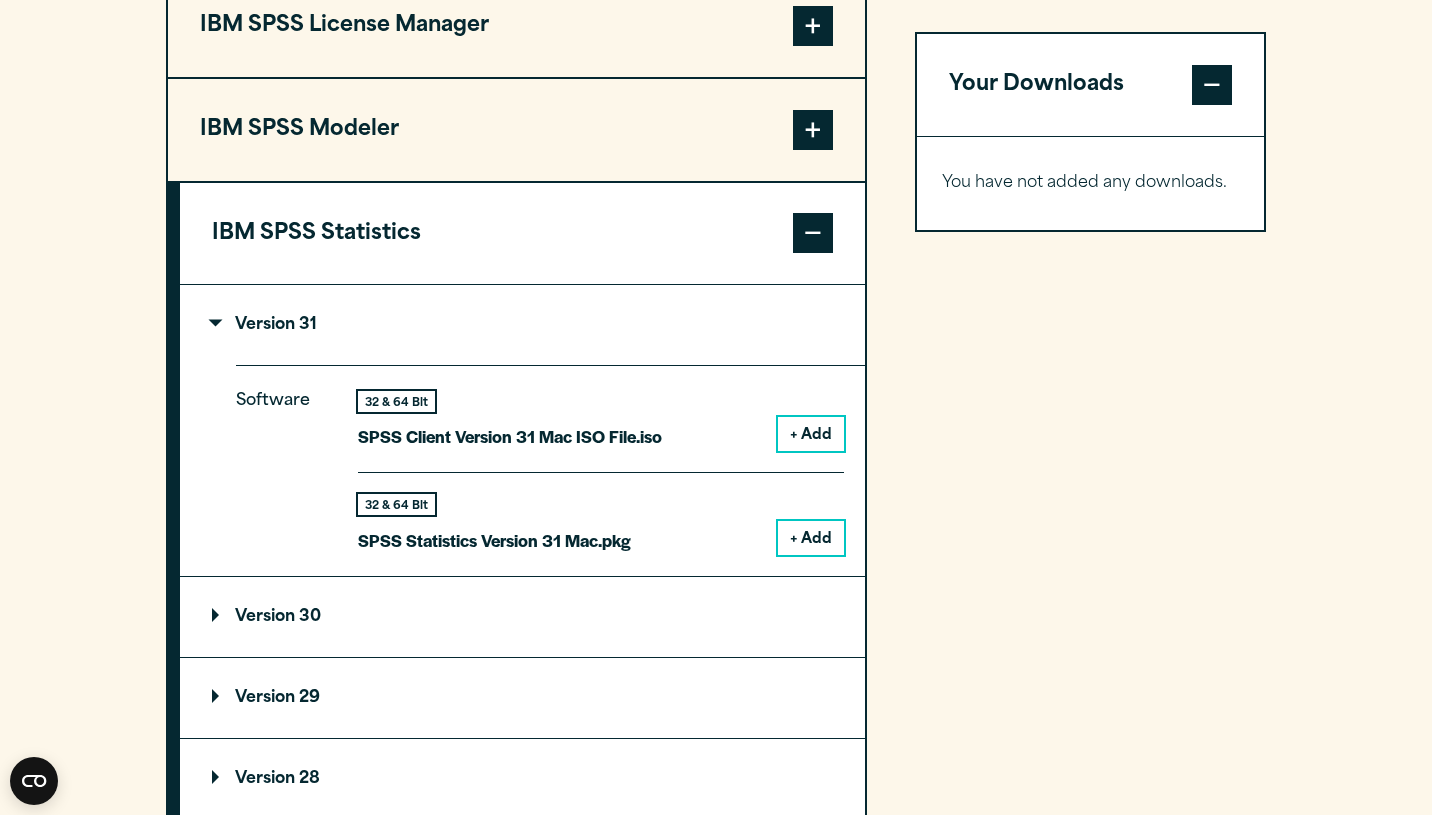 scroll, scrollTop: 1648, scrollLeft: 0, axis: vertical 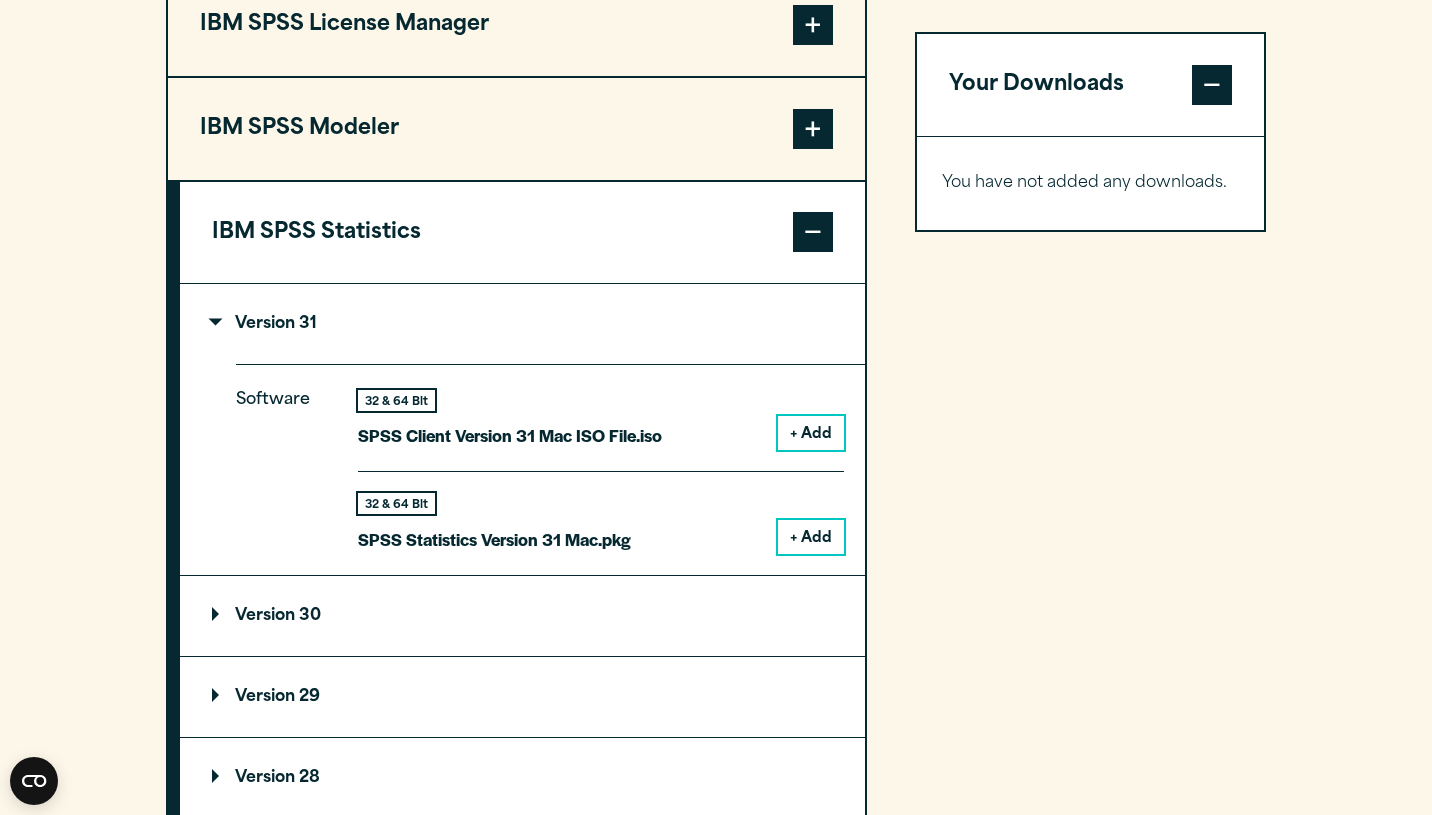 click on "+ Add" at bounding box center (811, 433) 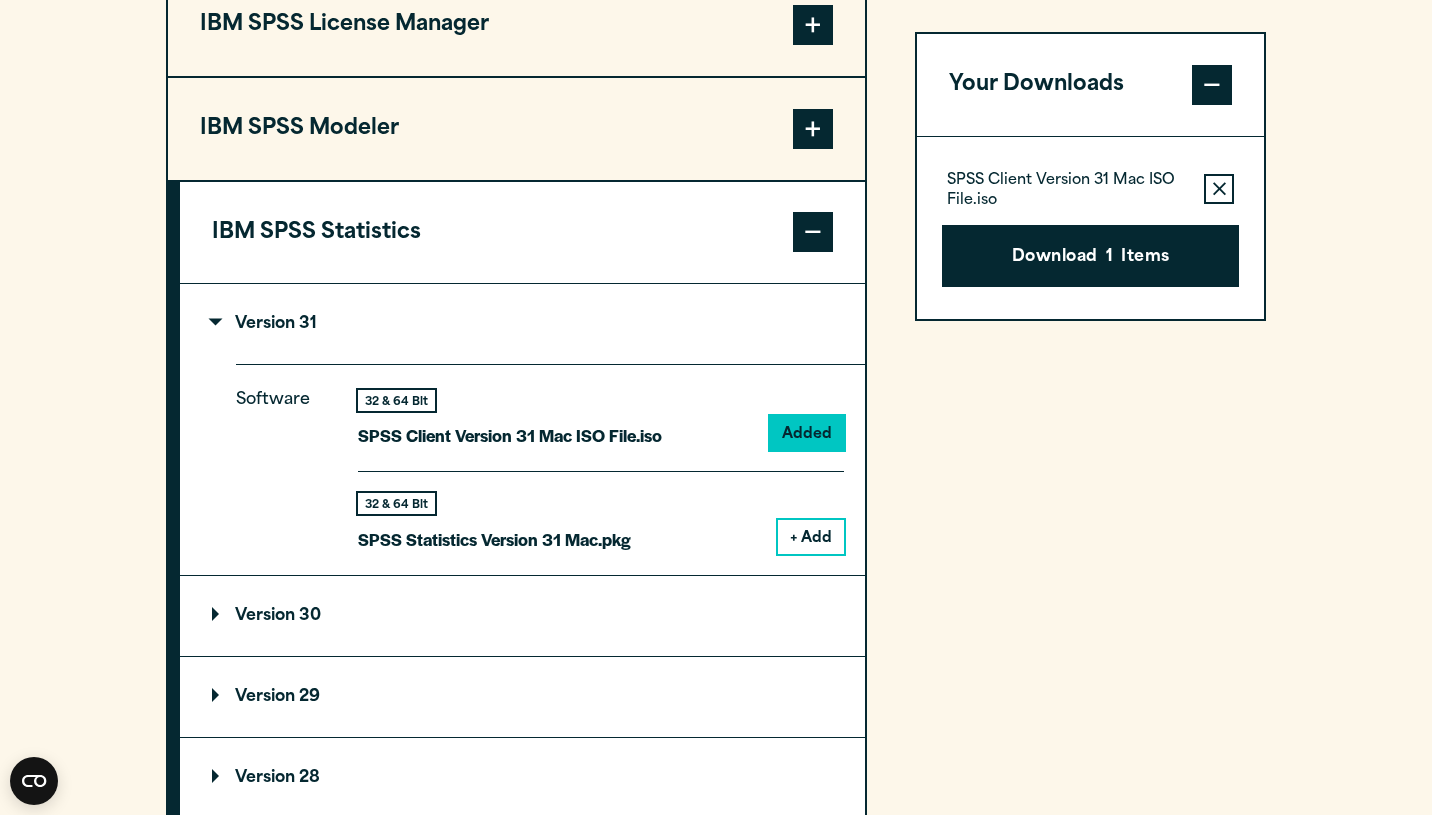 click on "+ Add" at bounding box center [811, 537] 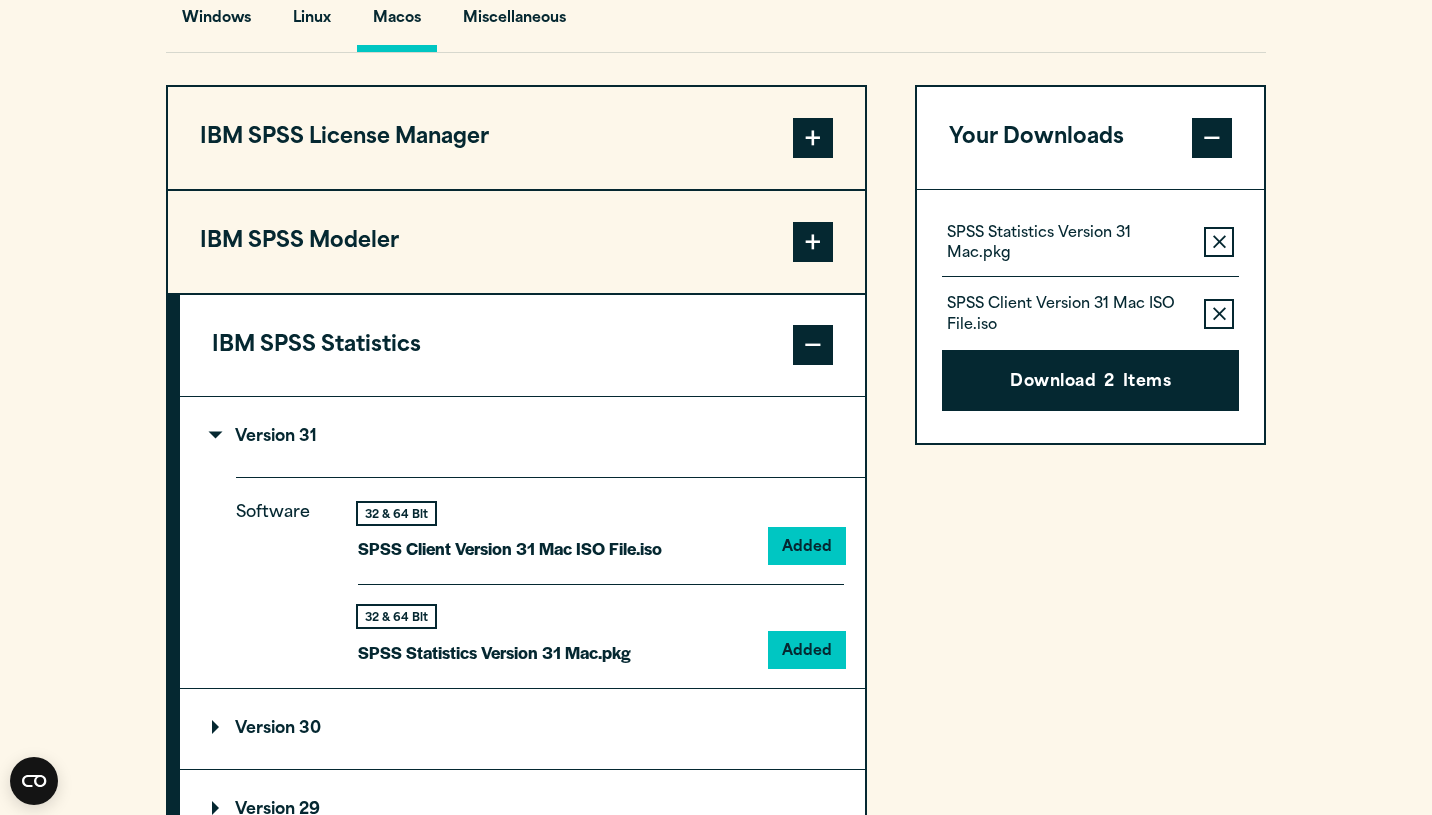 scroll, scrollTop: 1512, scrollLeft: 0, axis: vertical 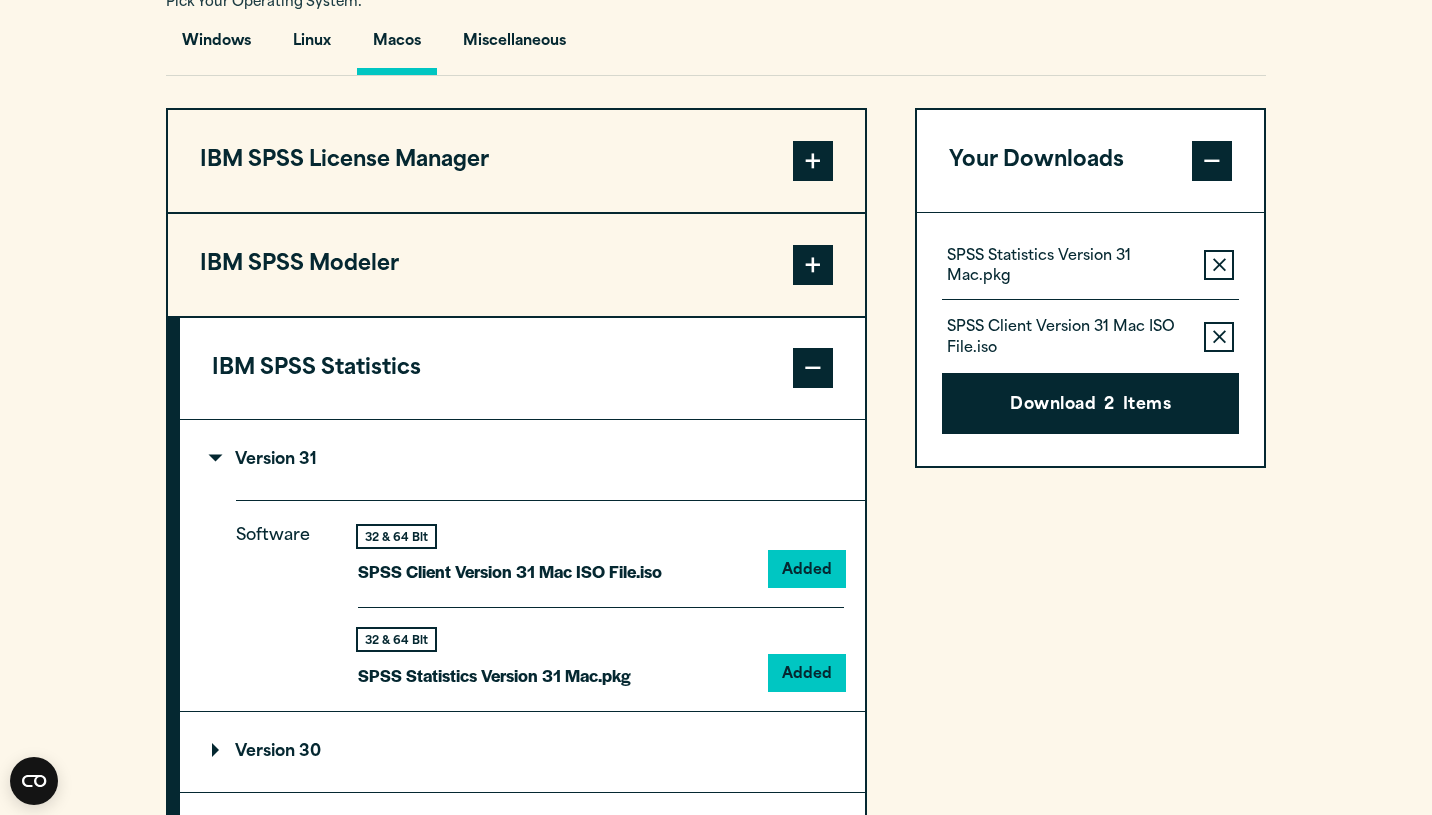 click on "IBM SPSS License Manager" at bounding box center (516, 161) 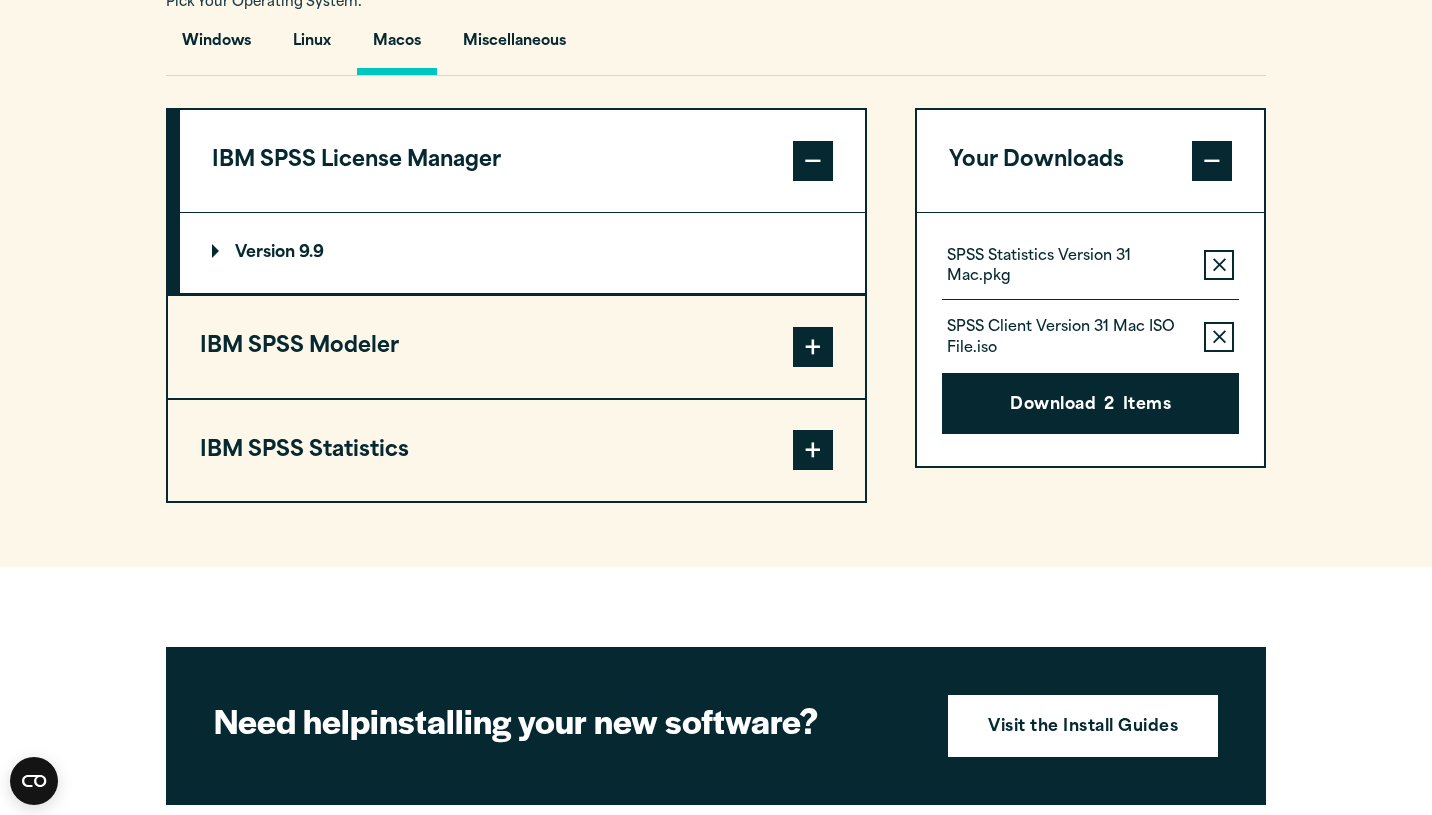 click on "Version 9.9" at bounding box center (522, 253) 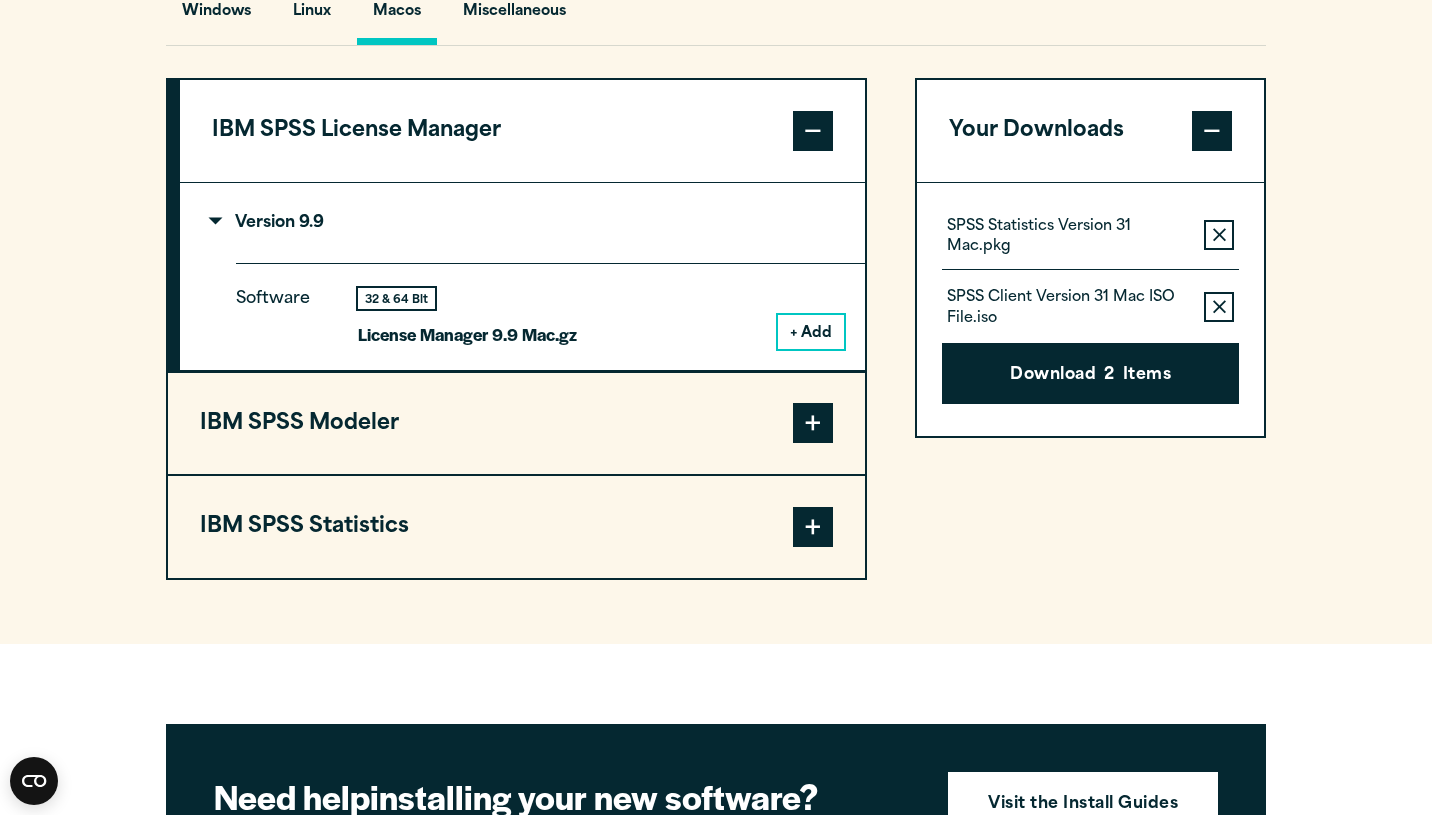 scroll, scrollTop: 1562, scrollLeft: 0, axis: vertical 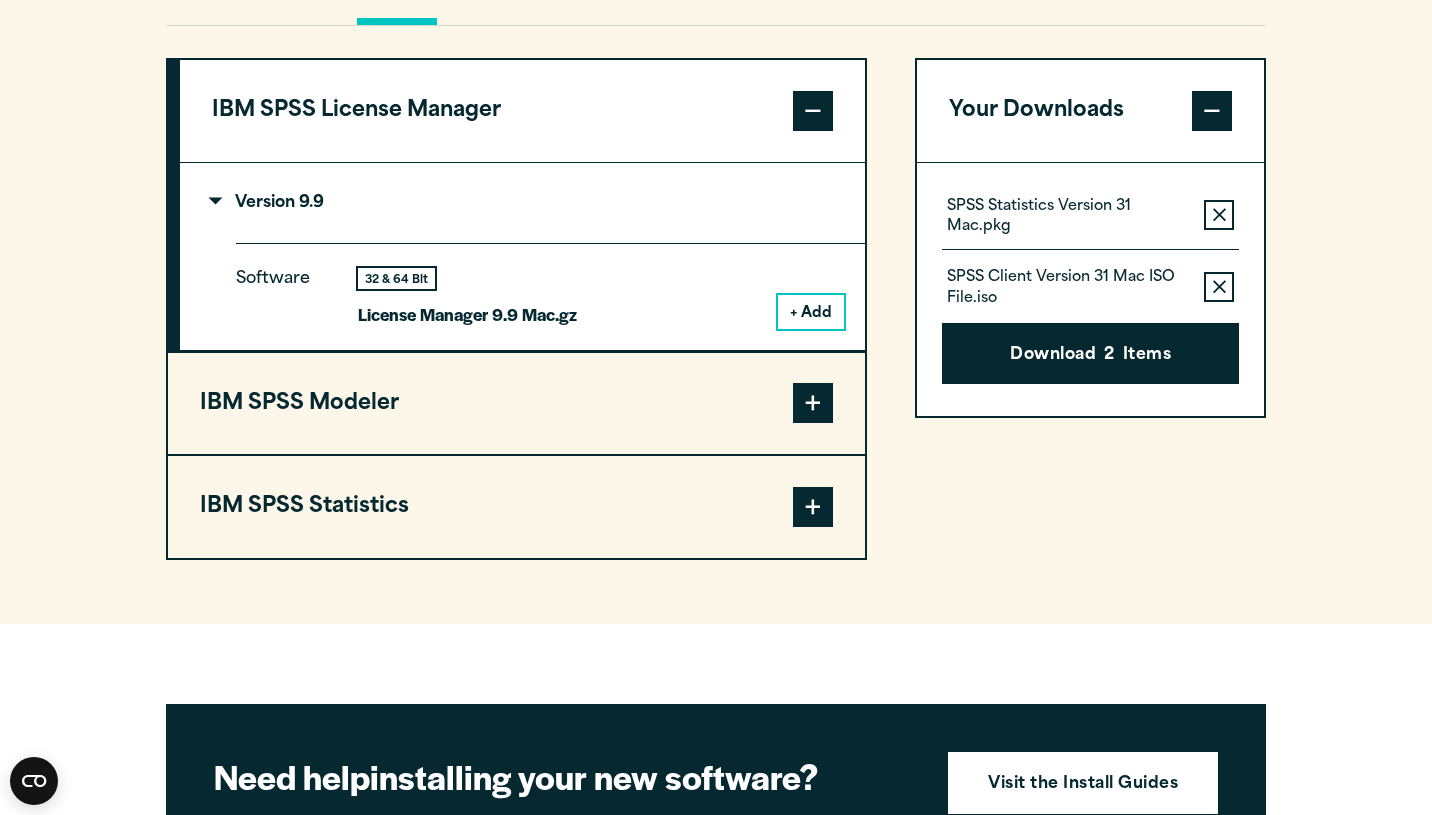 click on "+ Add" at bounding box center [811, 312] 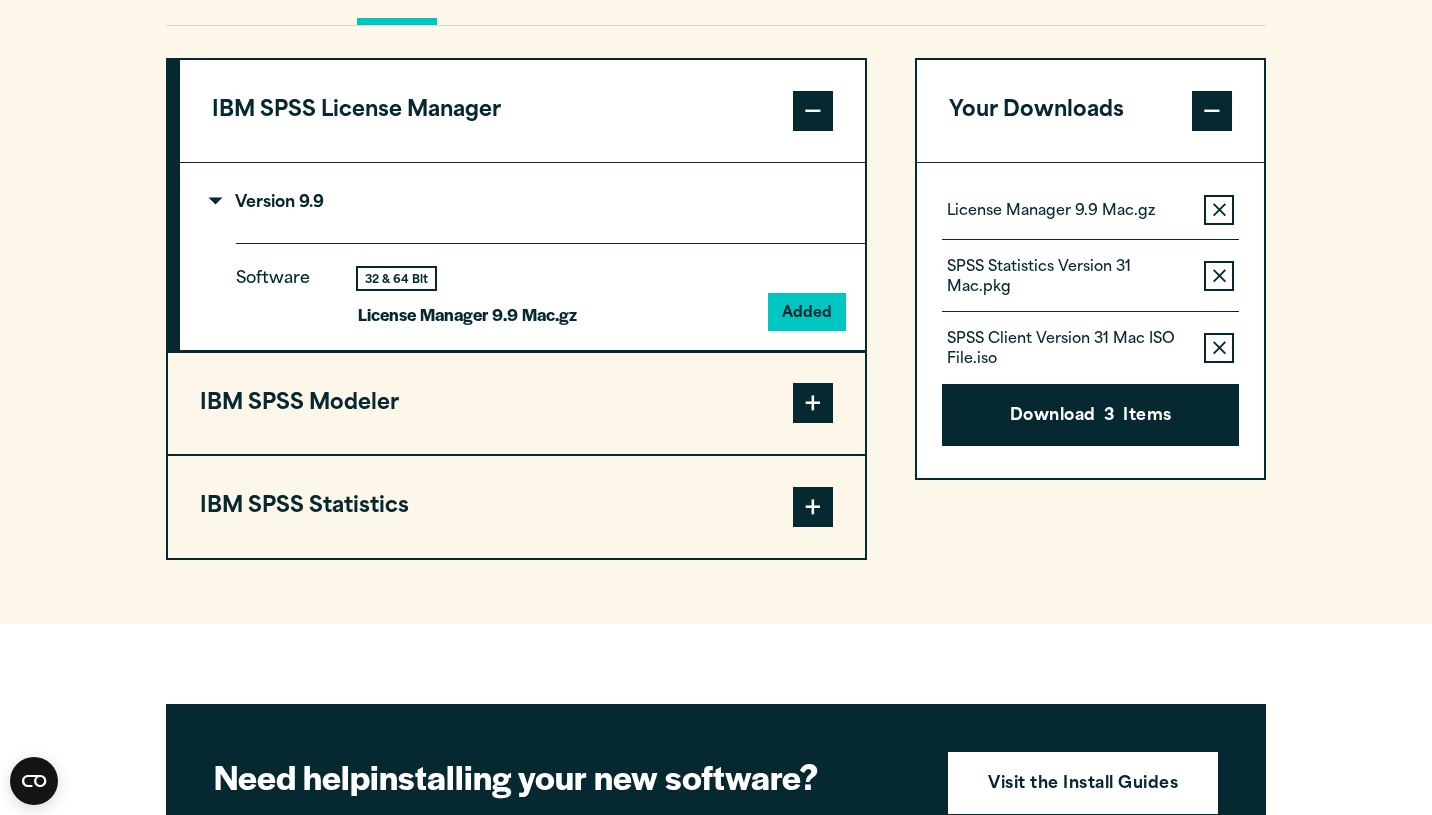 click on "IBM SPSS Modeler" at bounding box center (516, 404) 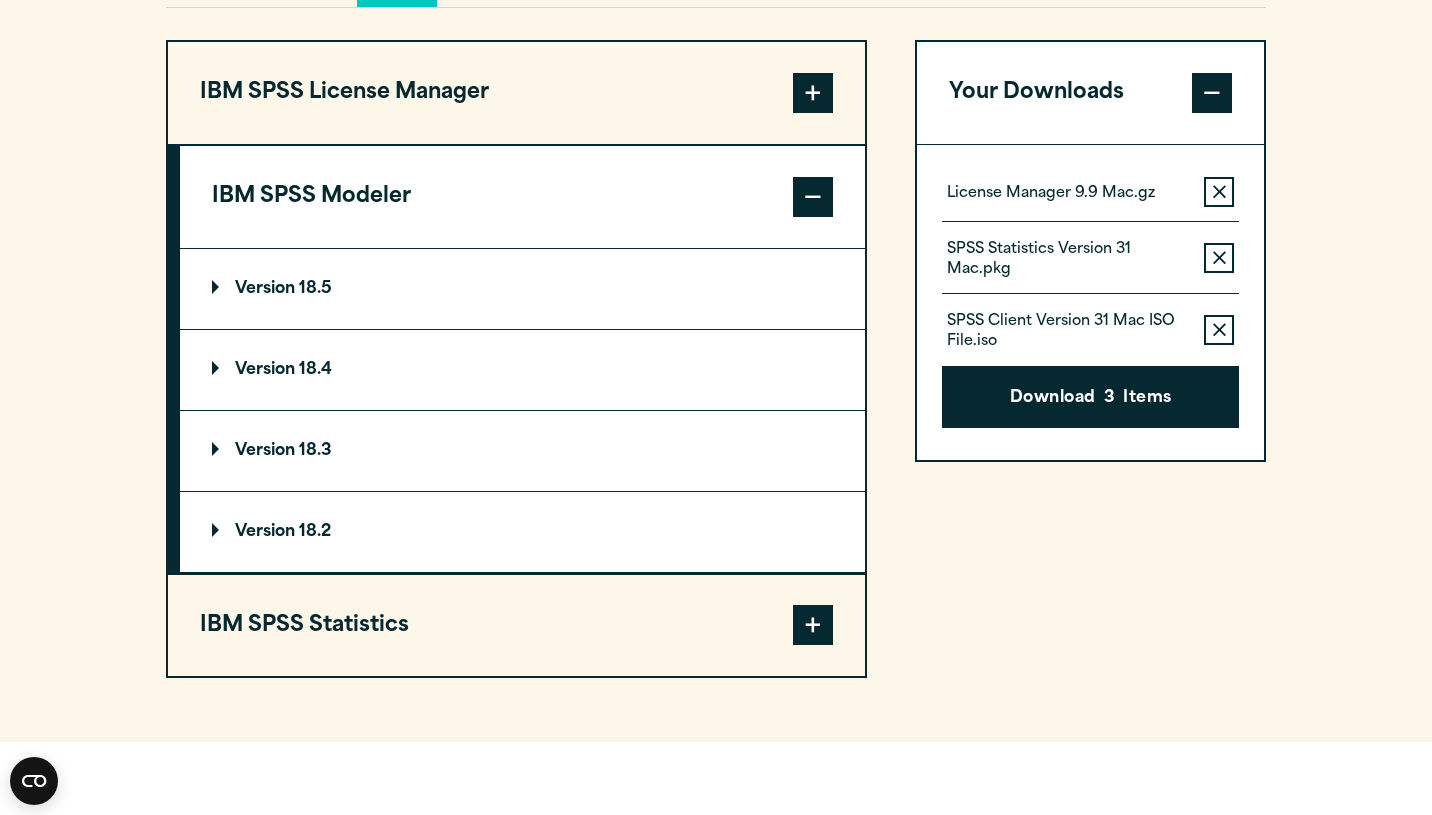 scroll, scrollTop: 1582, scrollLeft: 0, axis: vertical 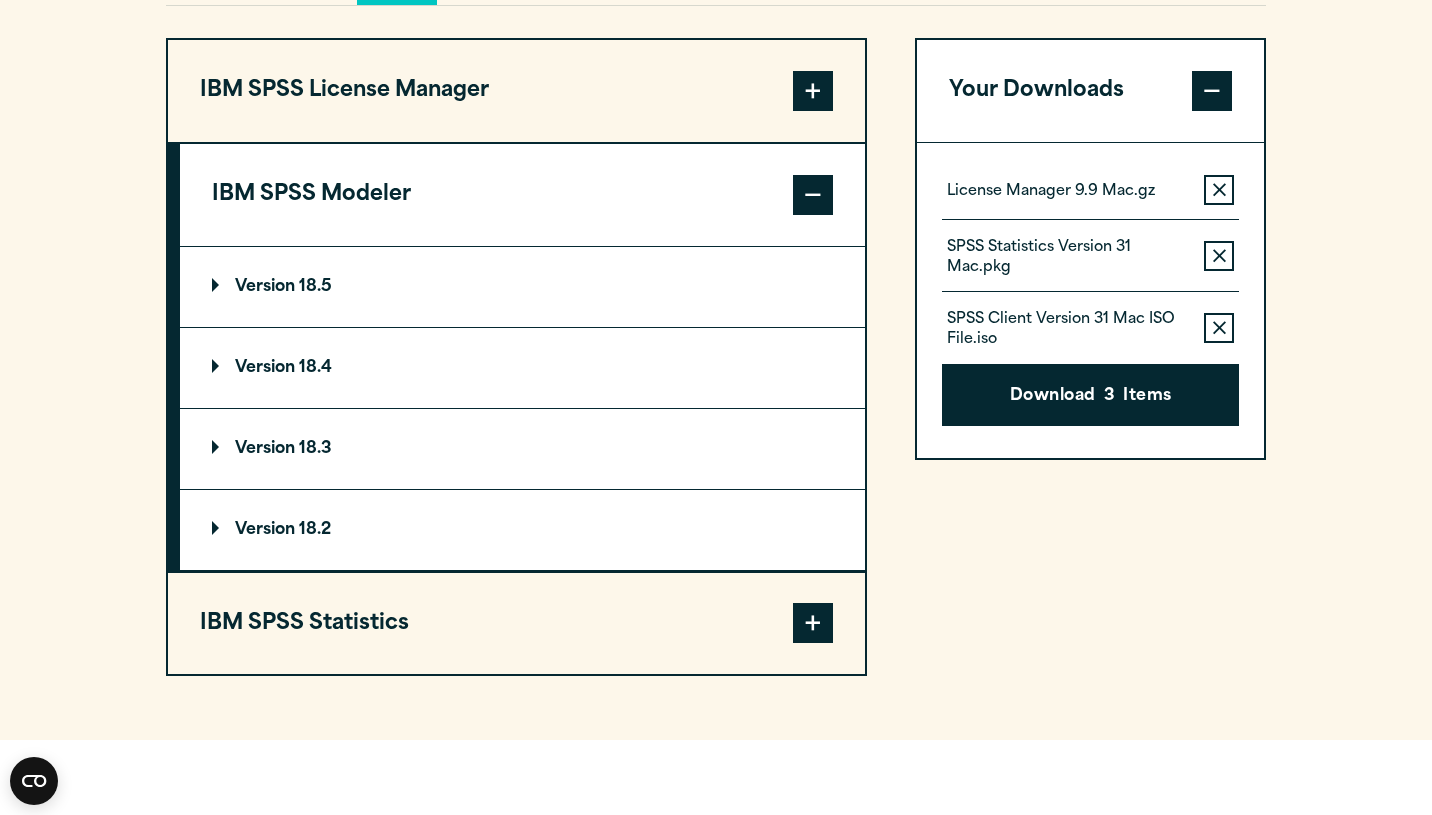 click on "Version 18.5" at bounding box center (522, 287) 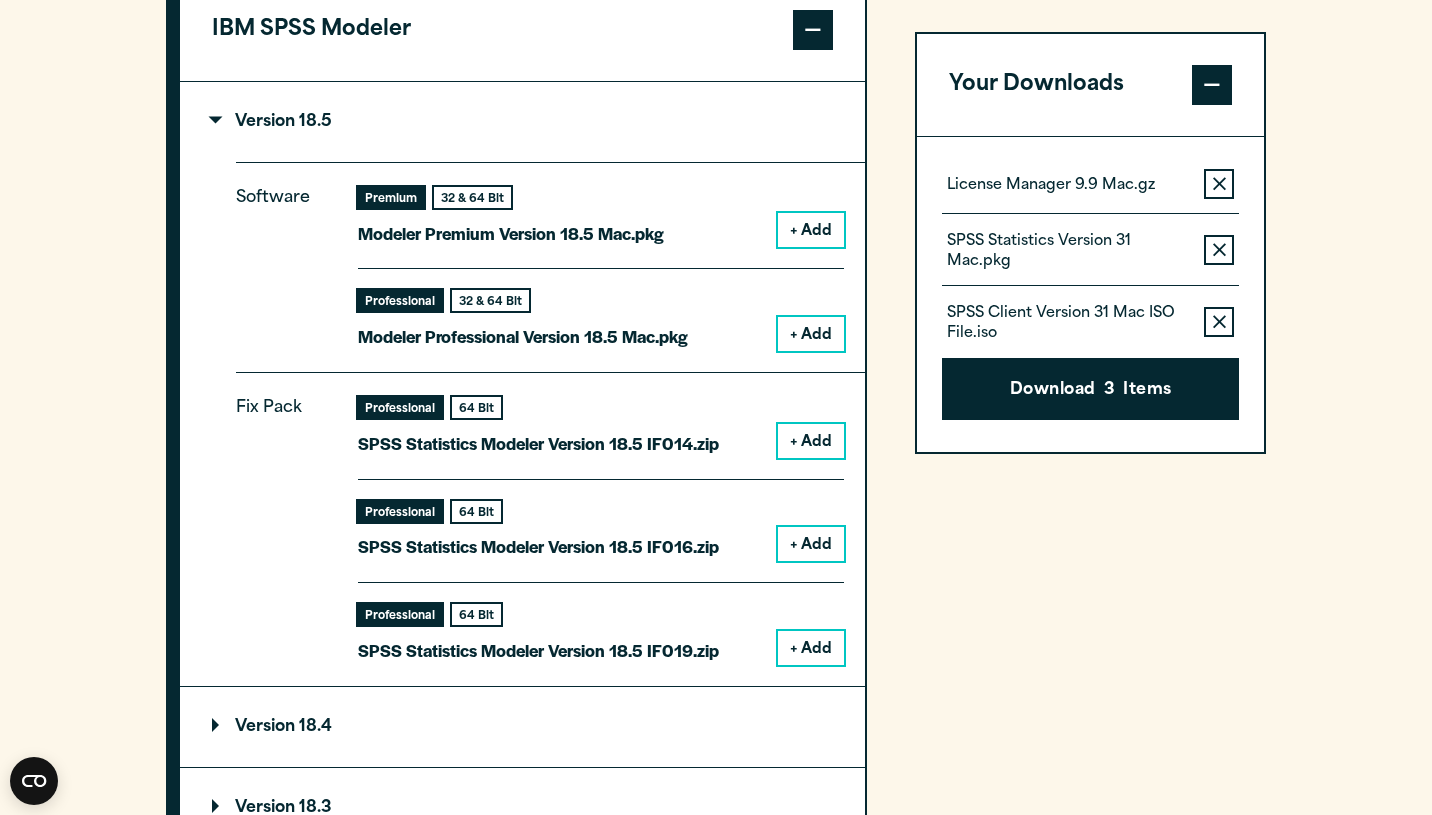 scroll, scrollTop: 1751, scrollLeft: 0, axis: vertical 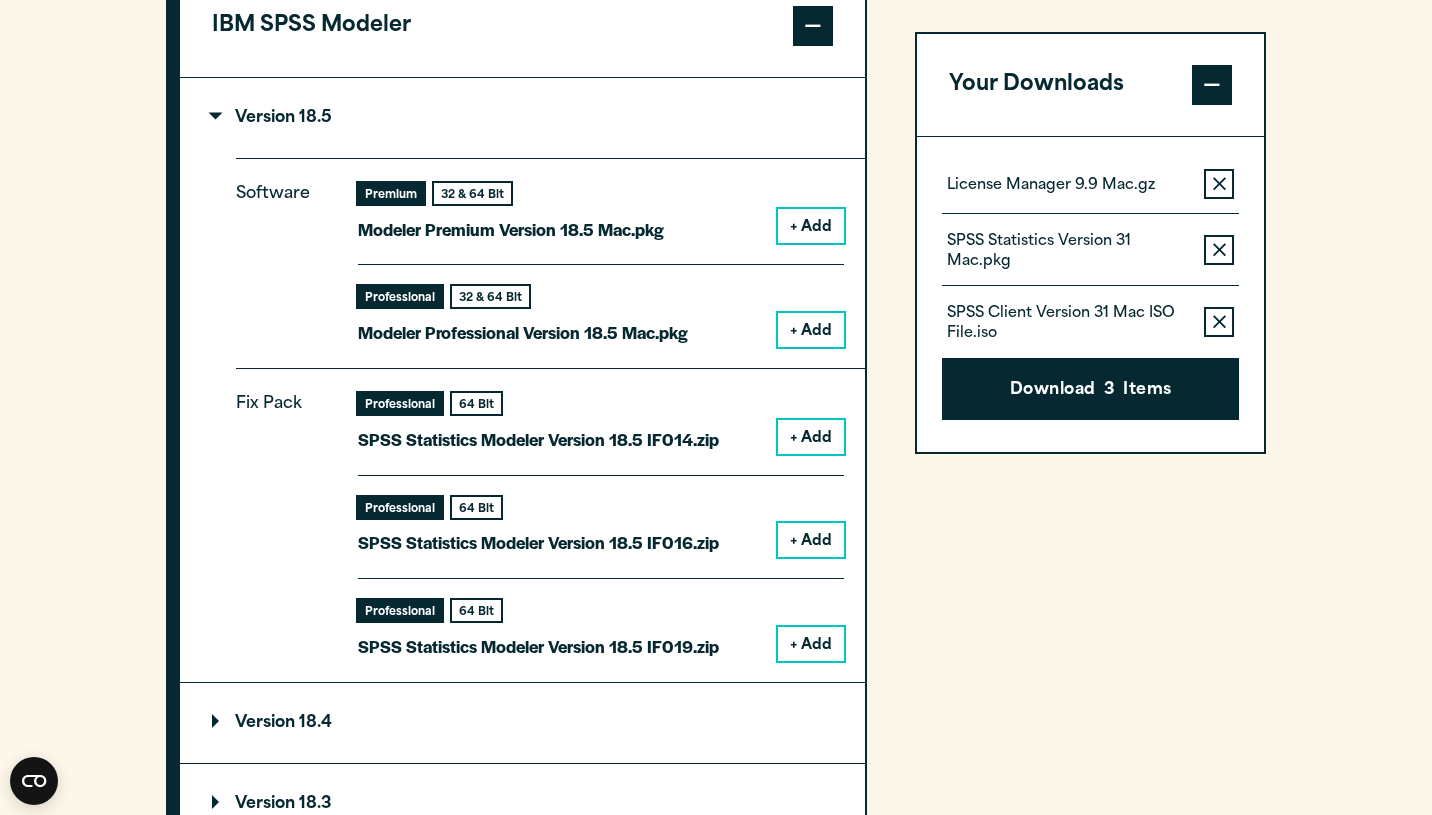 click on "+ Add" at bounding box center (811, 226) 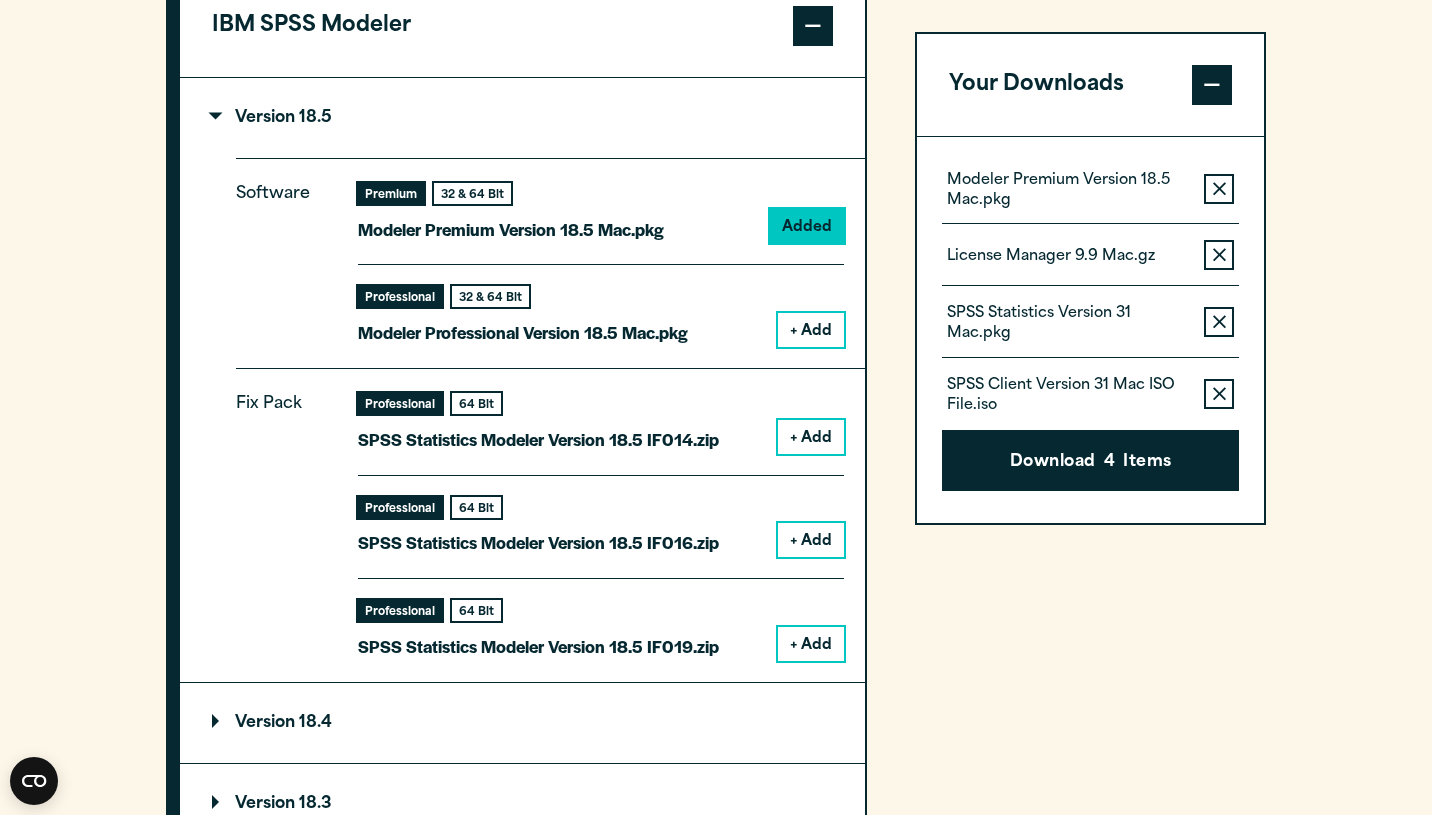 click 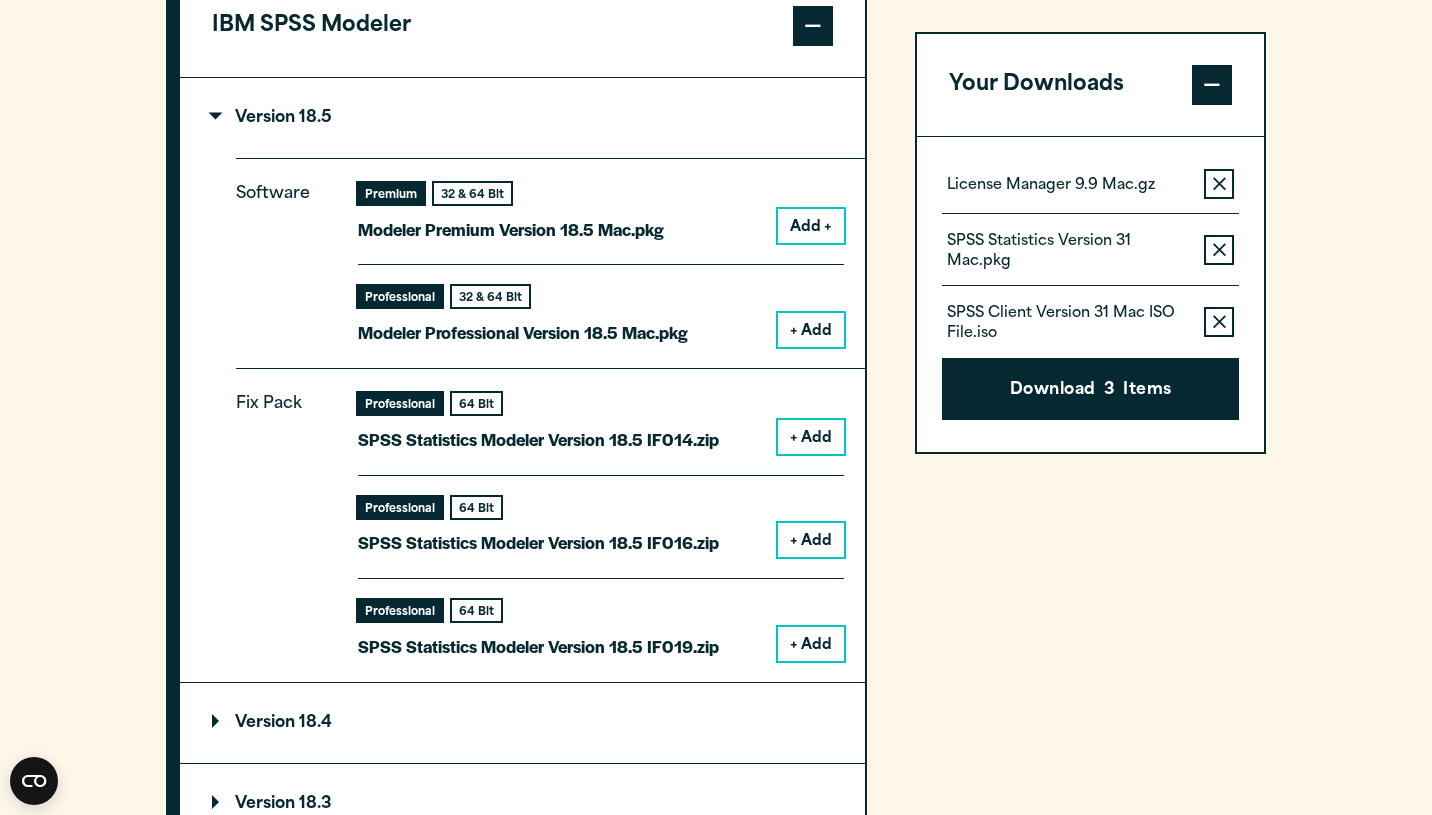 click on "+ Add" at bounding box center [811, 330] 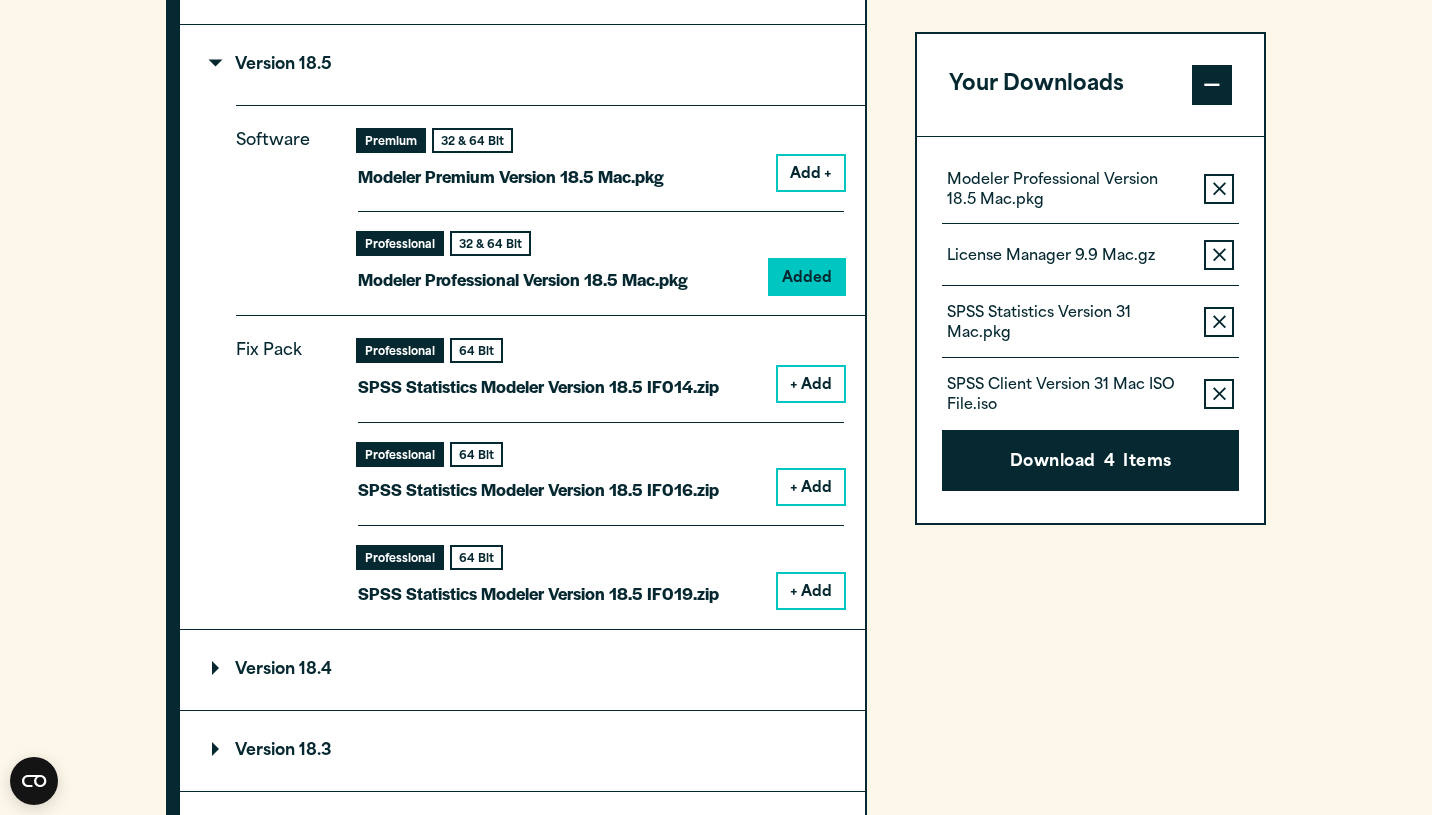 scroll, scrollTop: 1805, scrollLeft: 0, axis: vertical 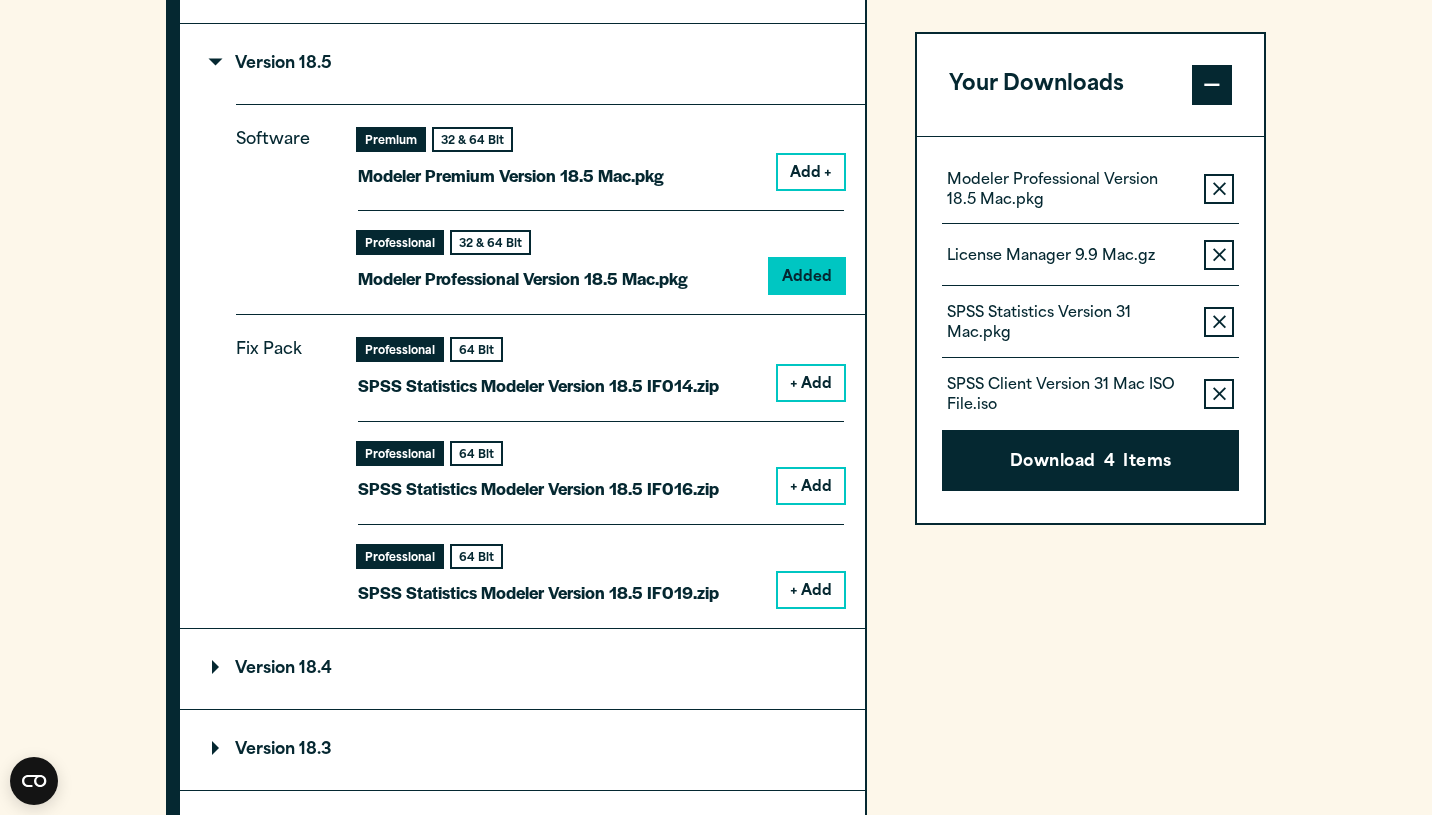 click on "+ Add" at bounding box center (811, 590) 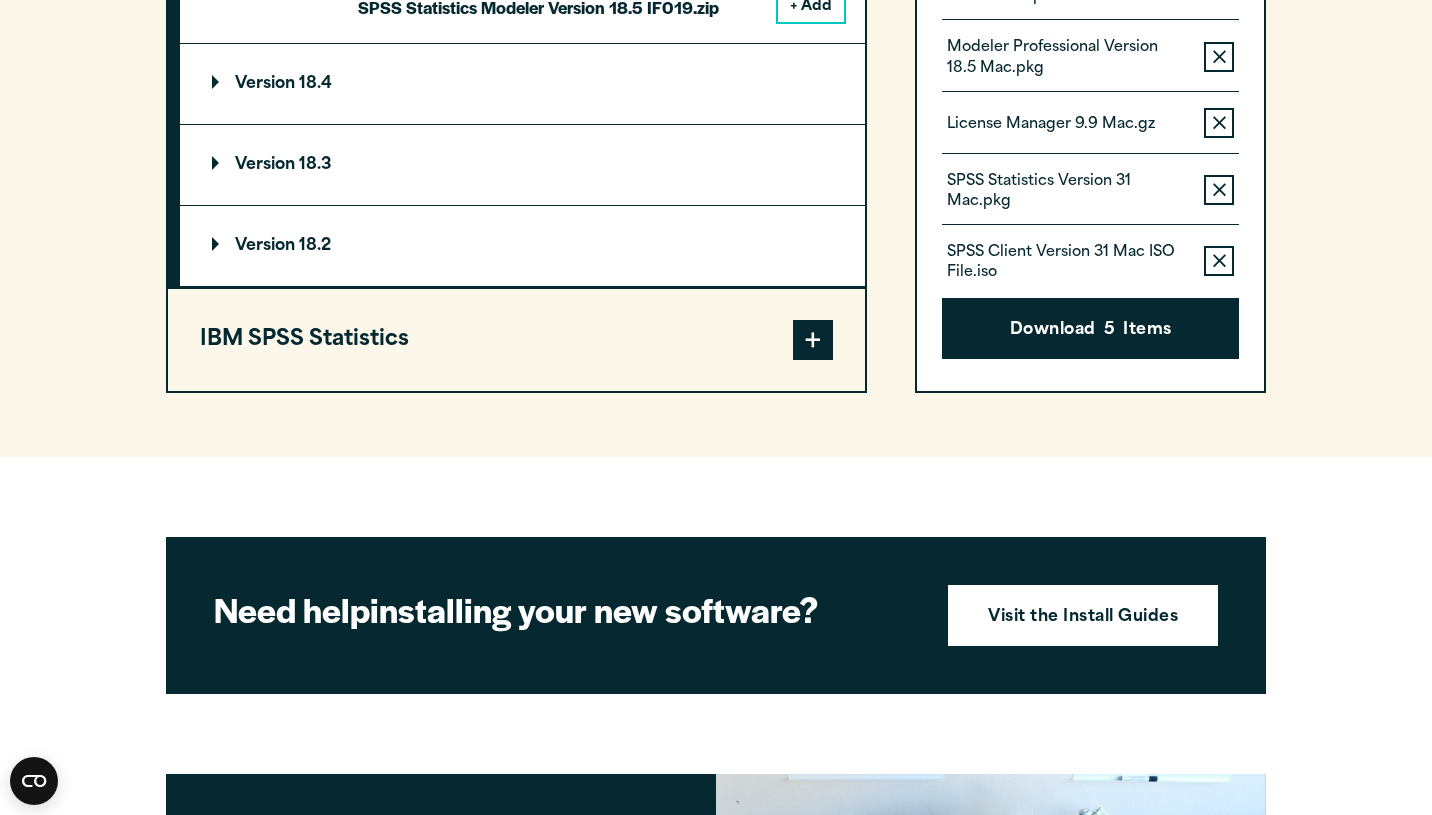 click at bounding box center [813, 340] 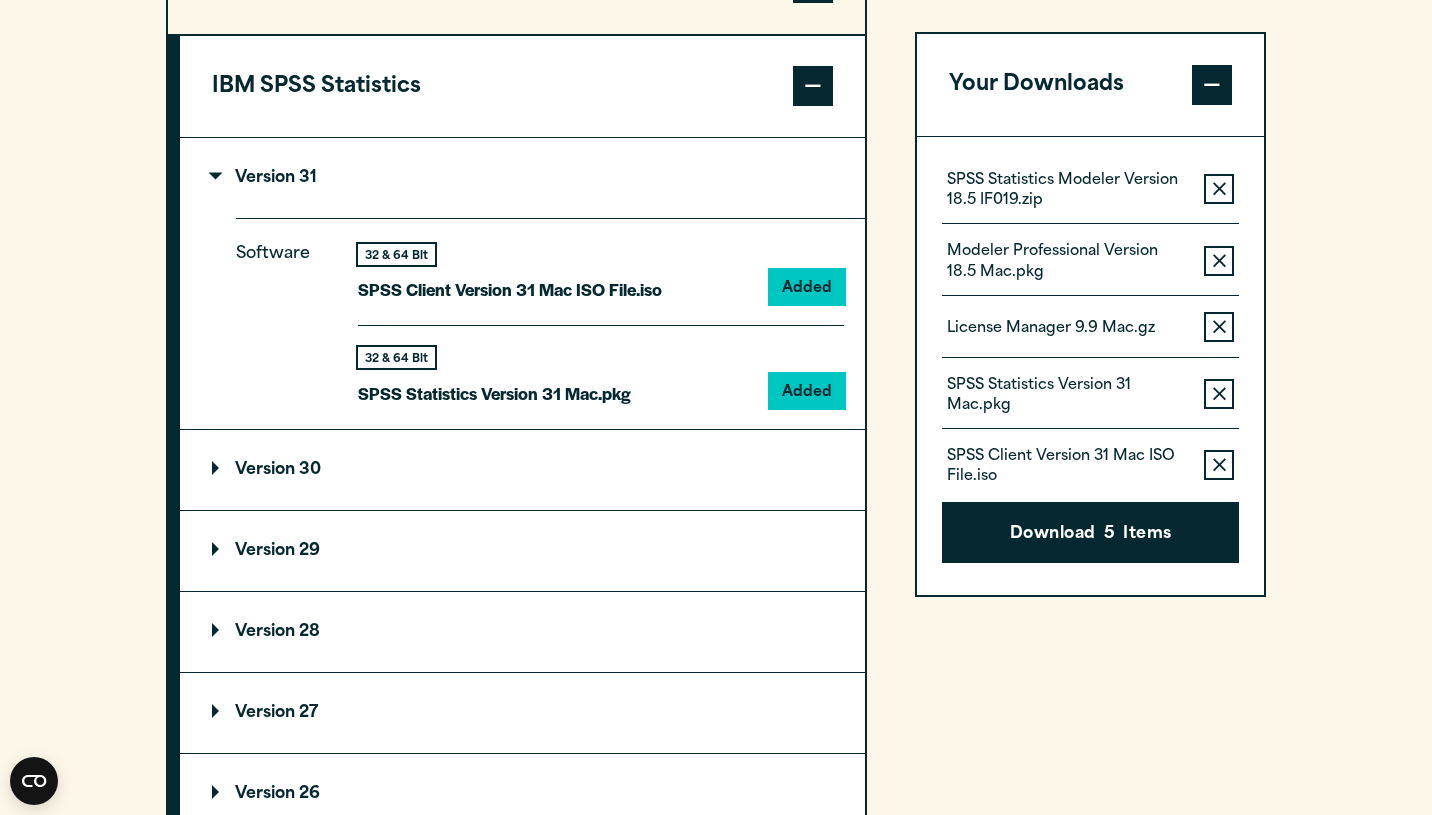 scroll, scrollTop: 1796, scrollLeft: 0, axis: vertical 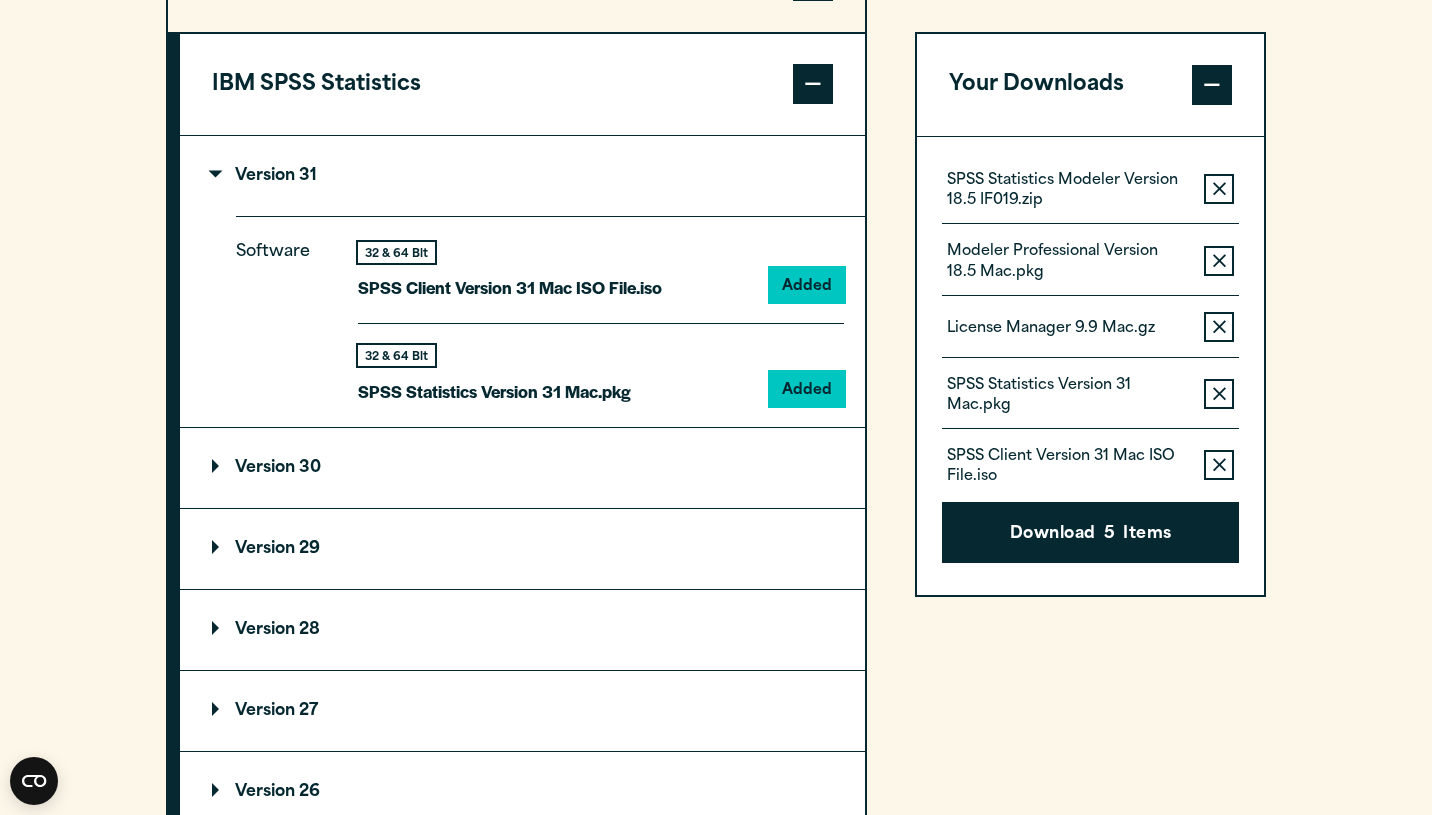 click on "Version 30" at bounding box center (522, 468) 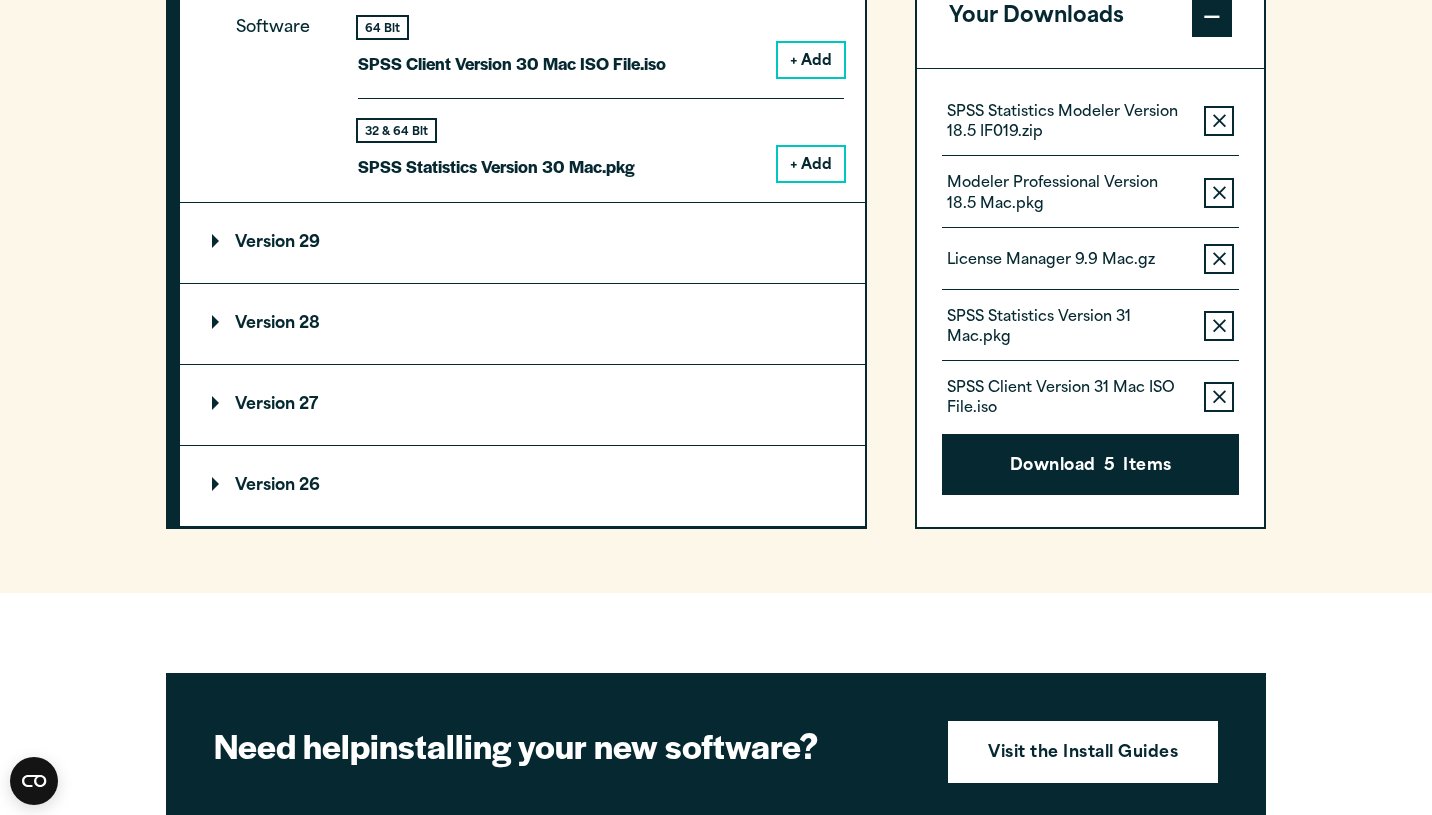 scroll, scrollTop: 2266, scrollLeft: 0, axis: vertical 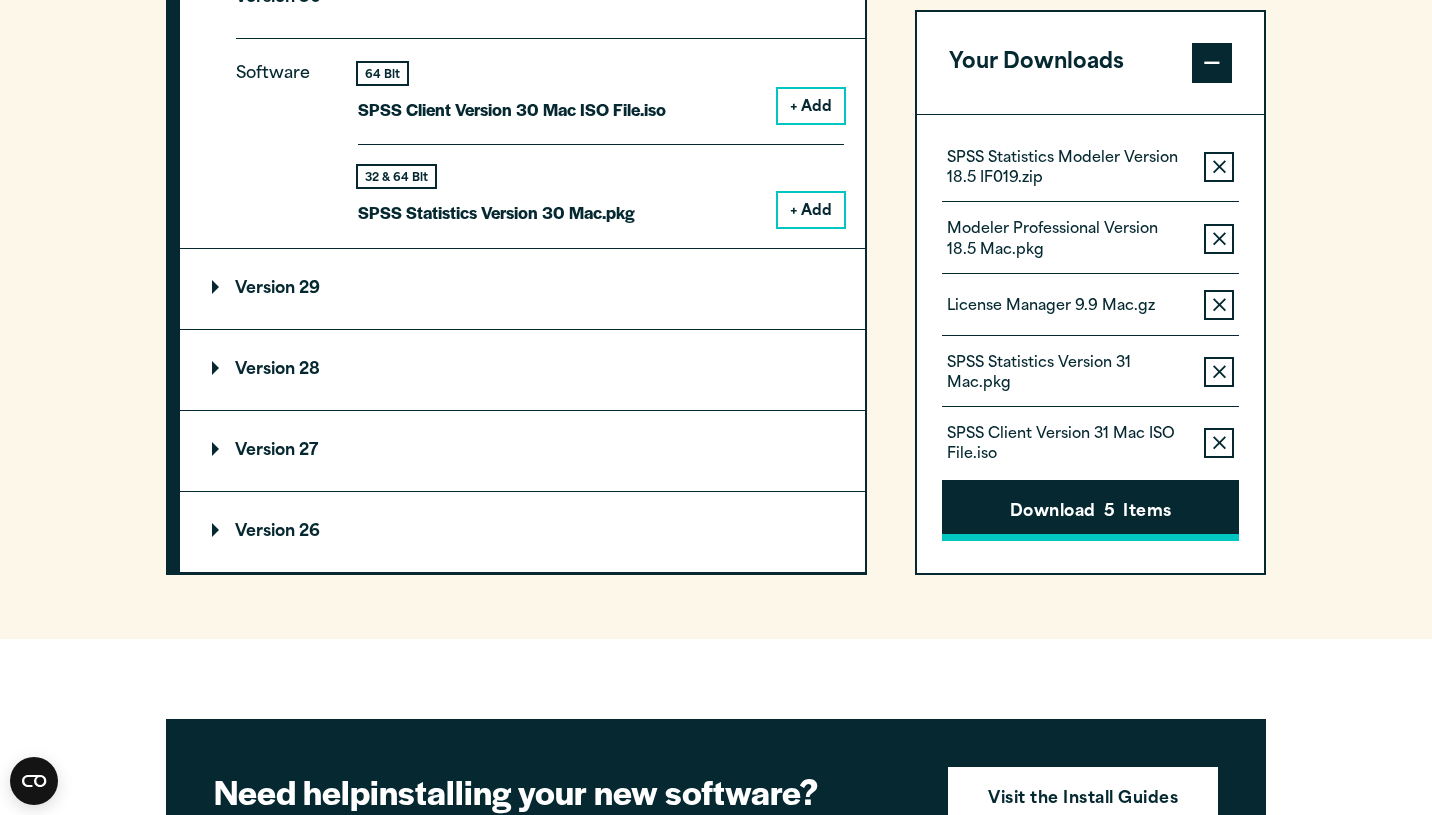 click on "Download  5  Items" at bounding box center [1090, 510] 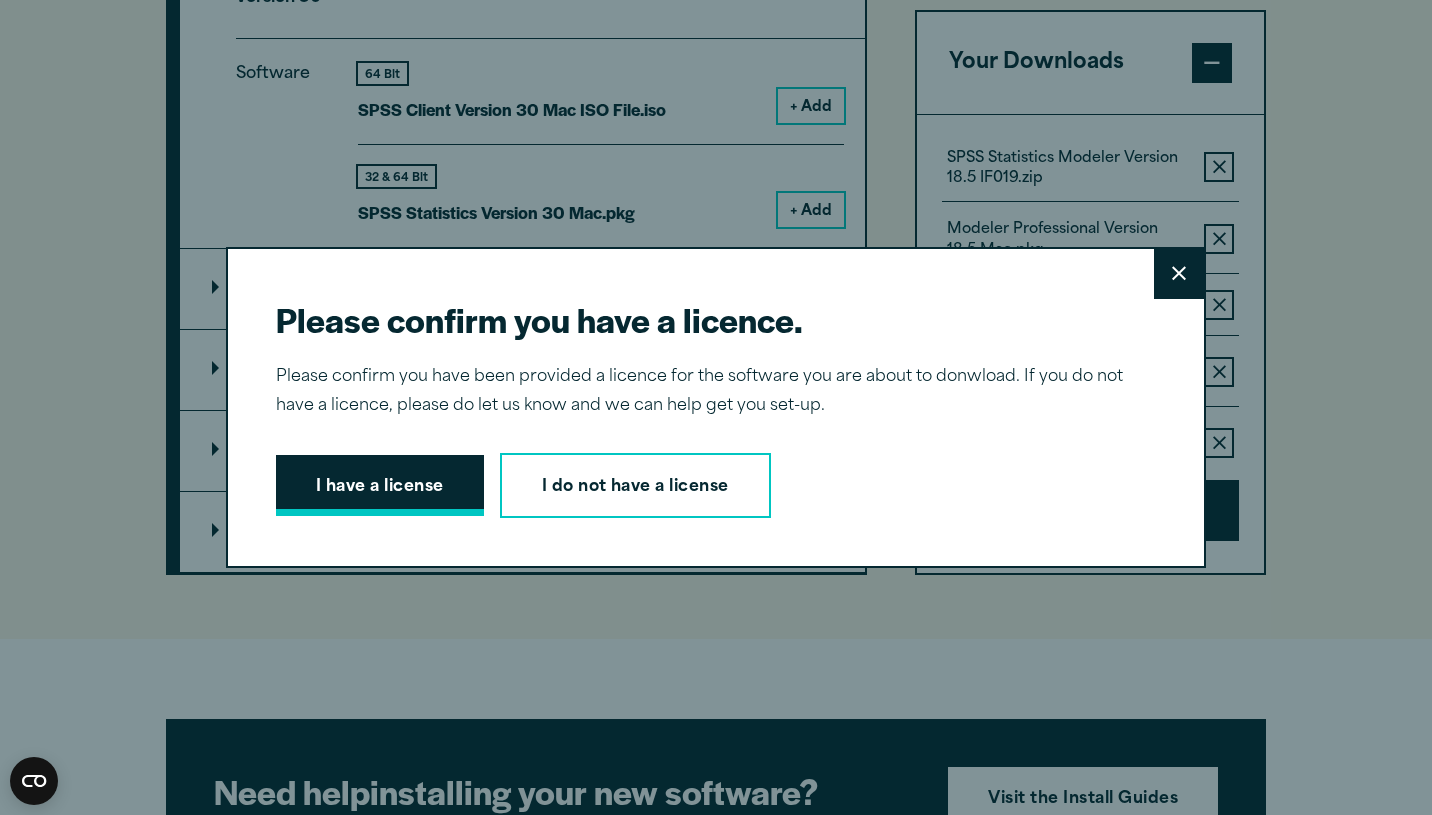 click on "I have a license" at bounding box center (380, 486) 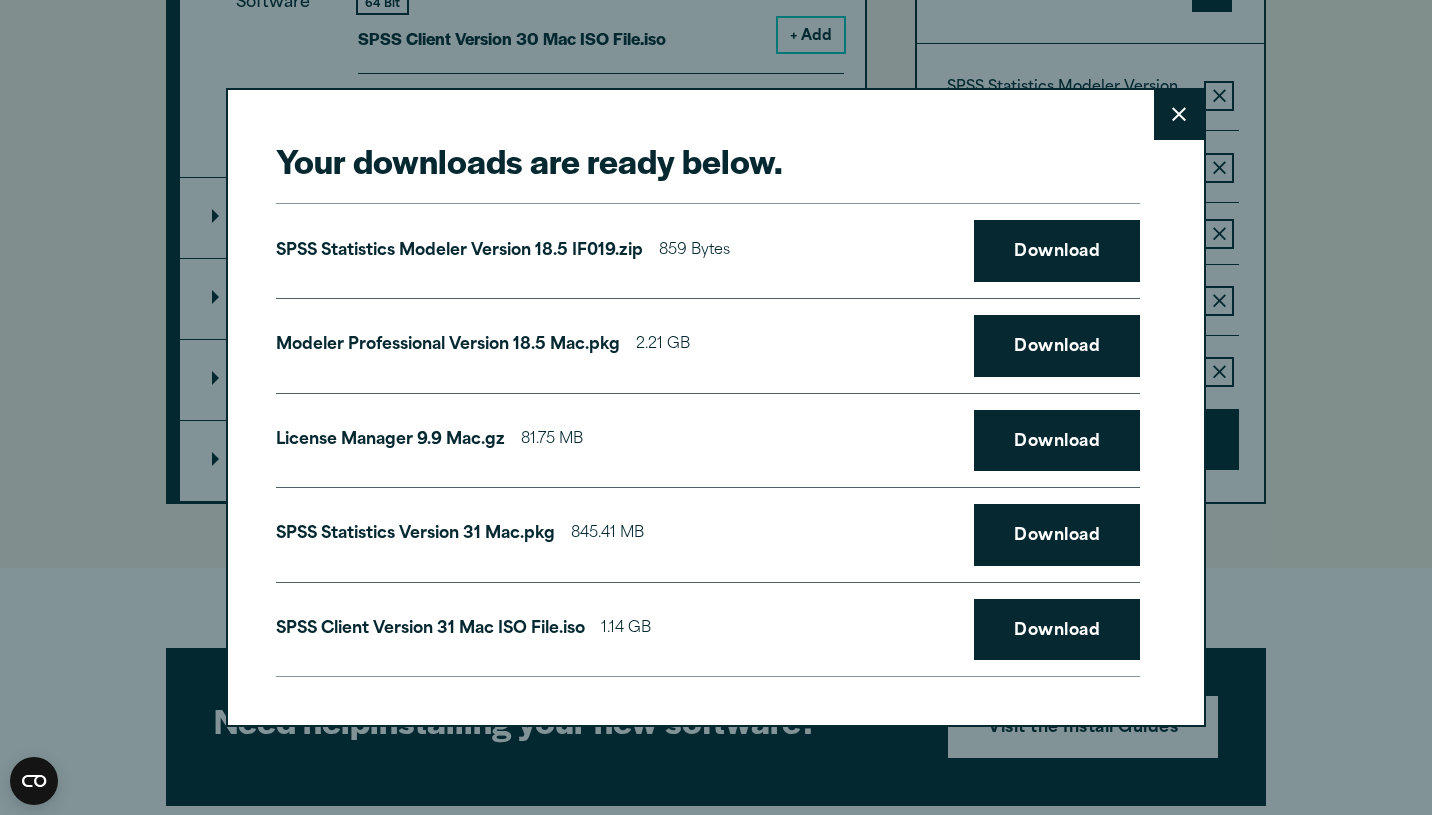scroll, scrollTop: 2338, scrollLeft: 0, axis: vertical 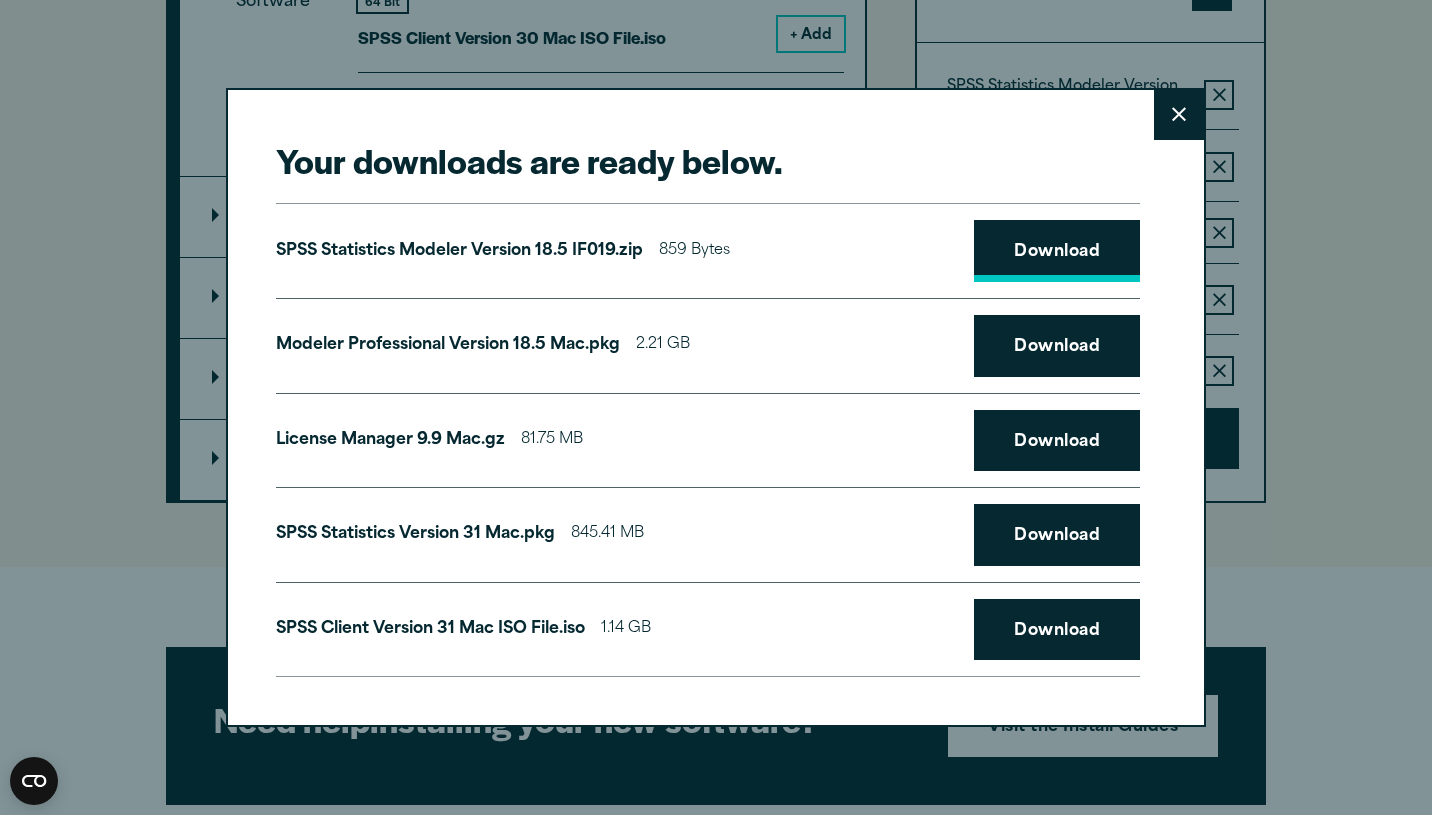 click on "Download" at bounding box center (1057, 251) 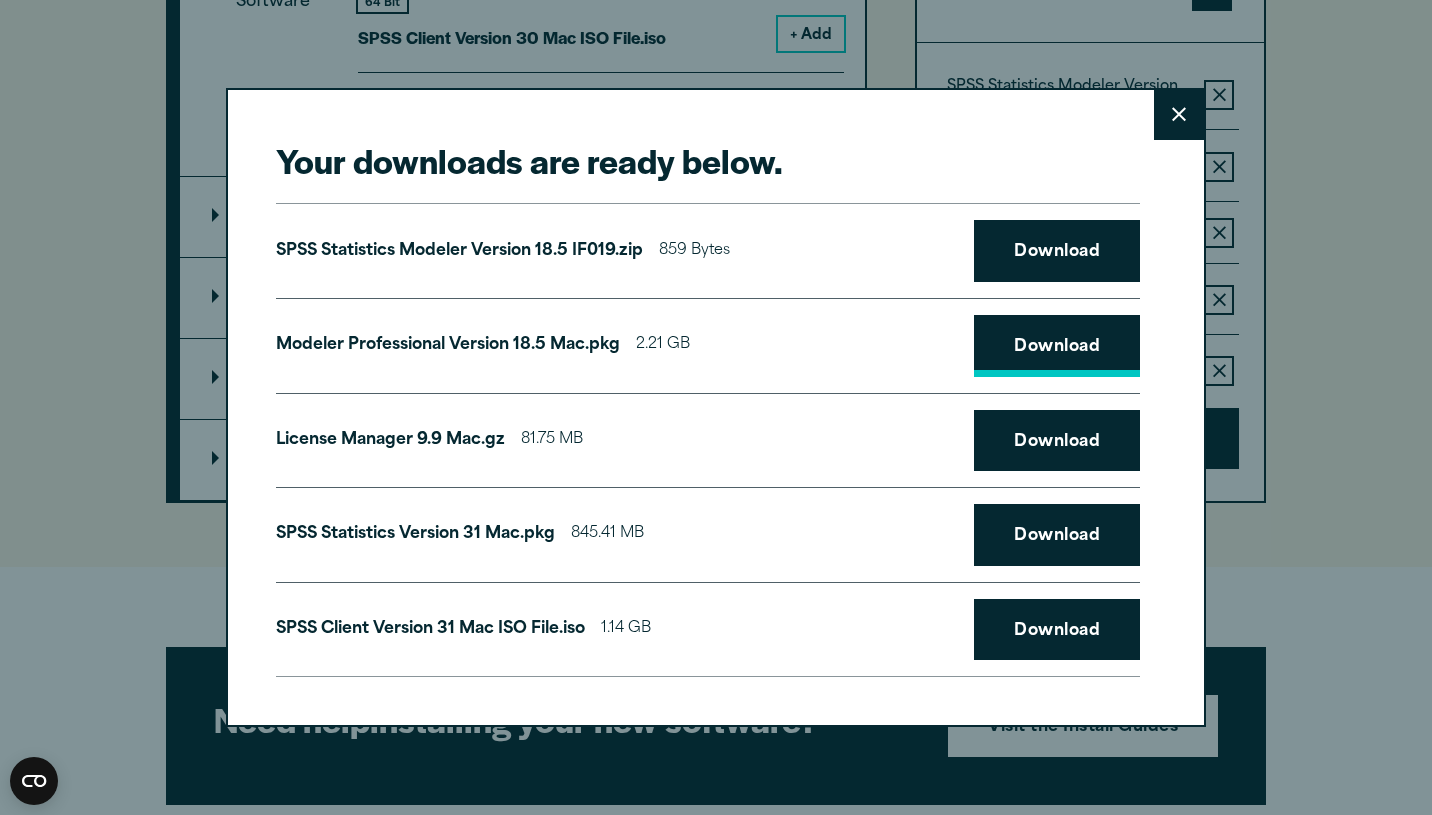 click on "Download" at bounding box center (1057, 346) 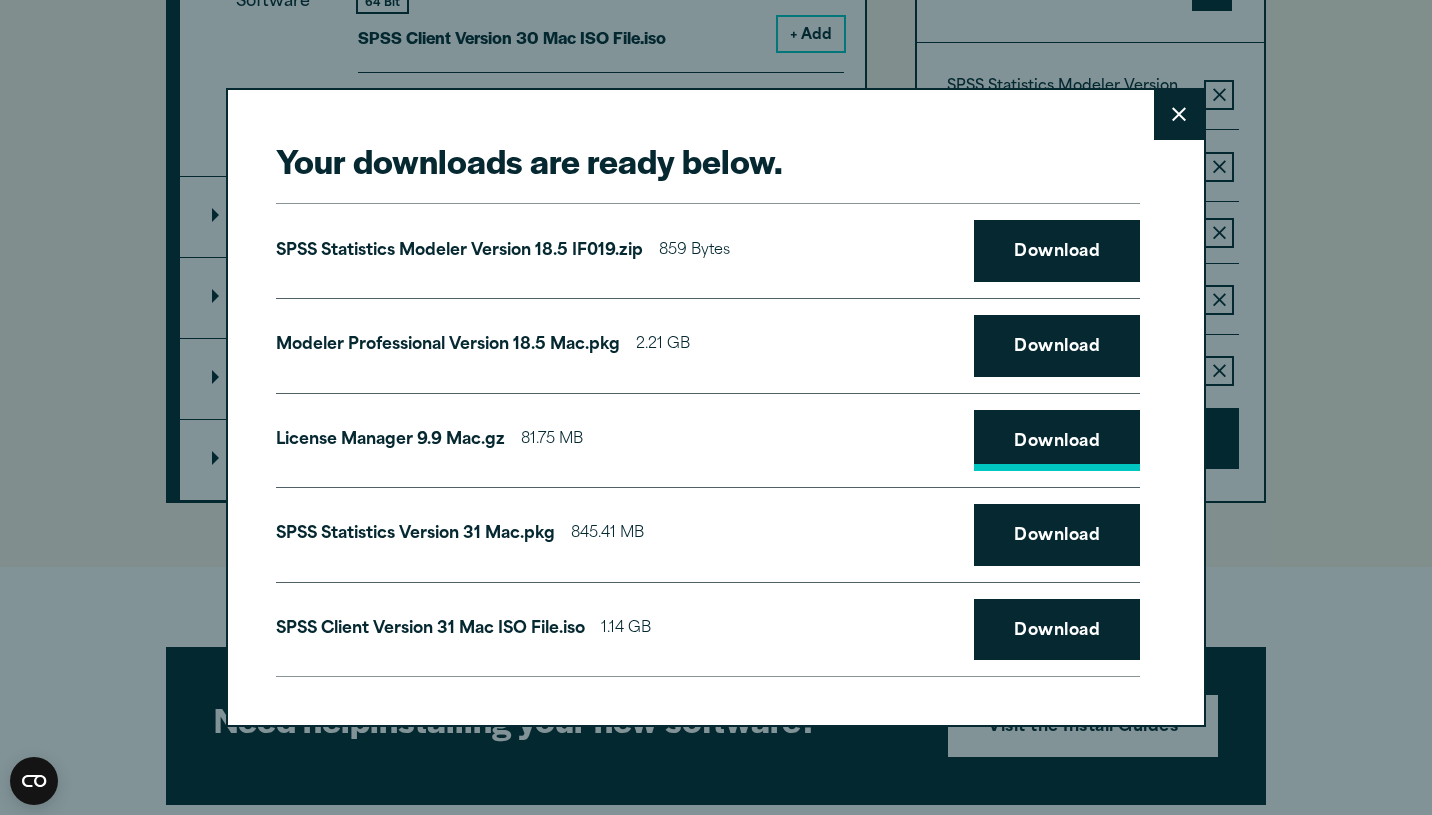 click on "Download" at bounding box center (1057, 441) 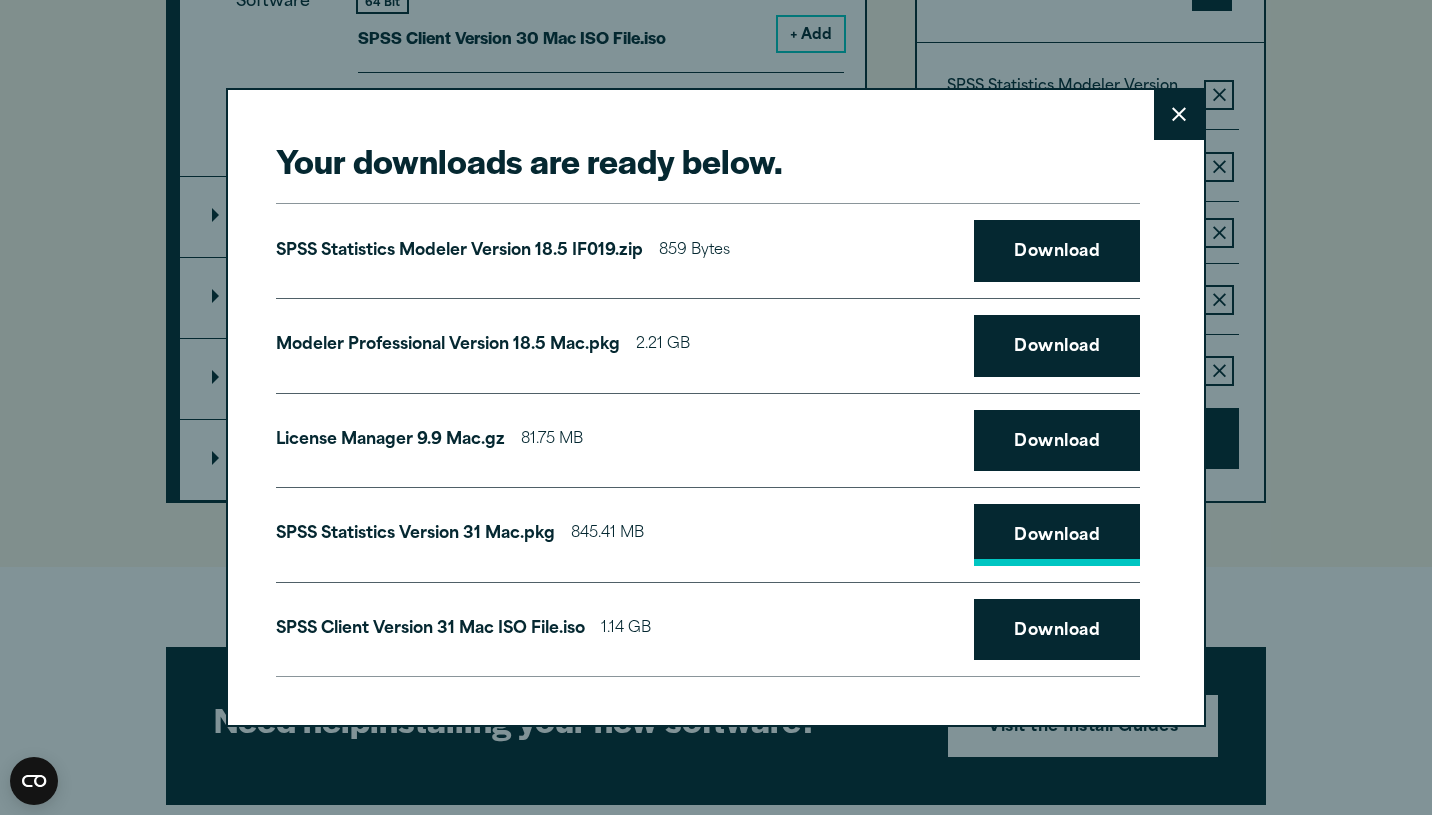 click on "Download" at bounding box center [1057, 535] 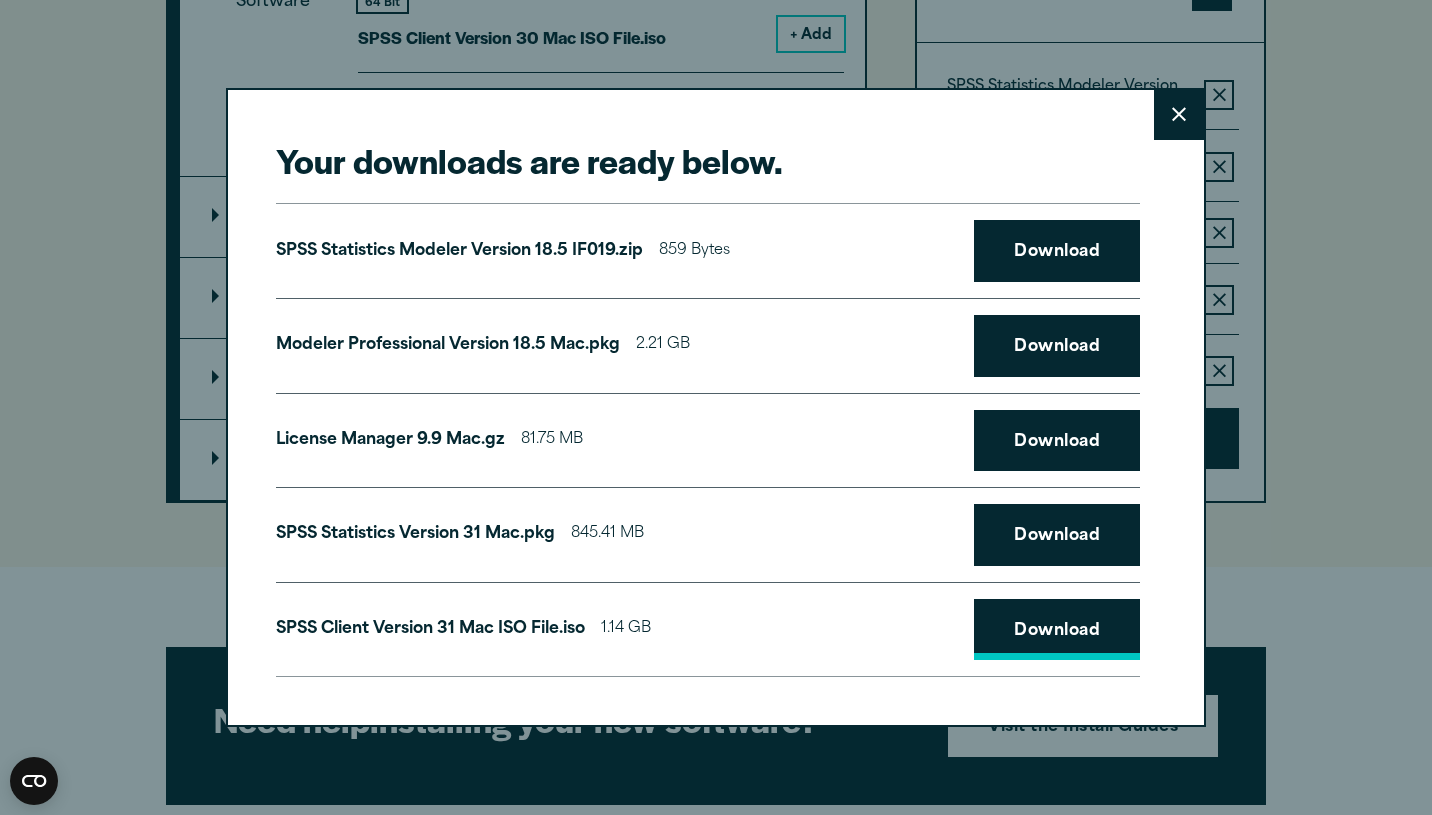 click on "Download" at bounding box center [1057, 630] 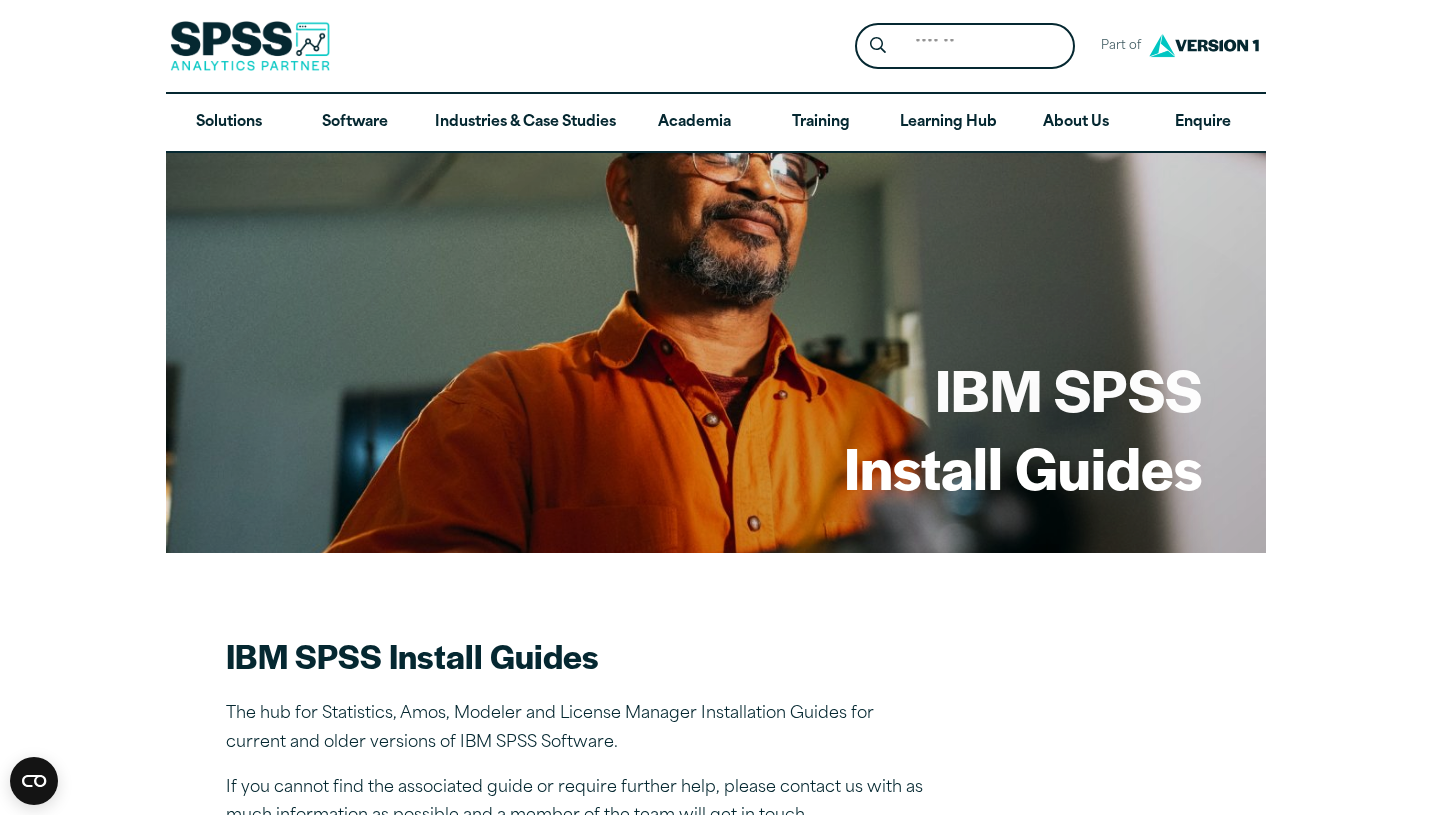 scroll, scrollTop: 662, scrollLeft: 0, axis: vertical 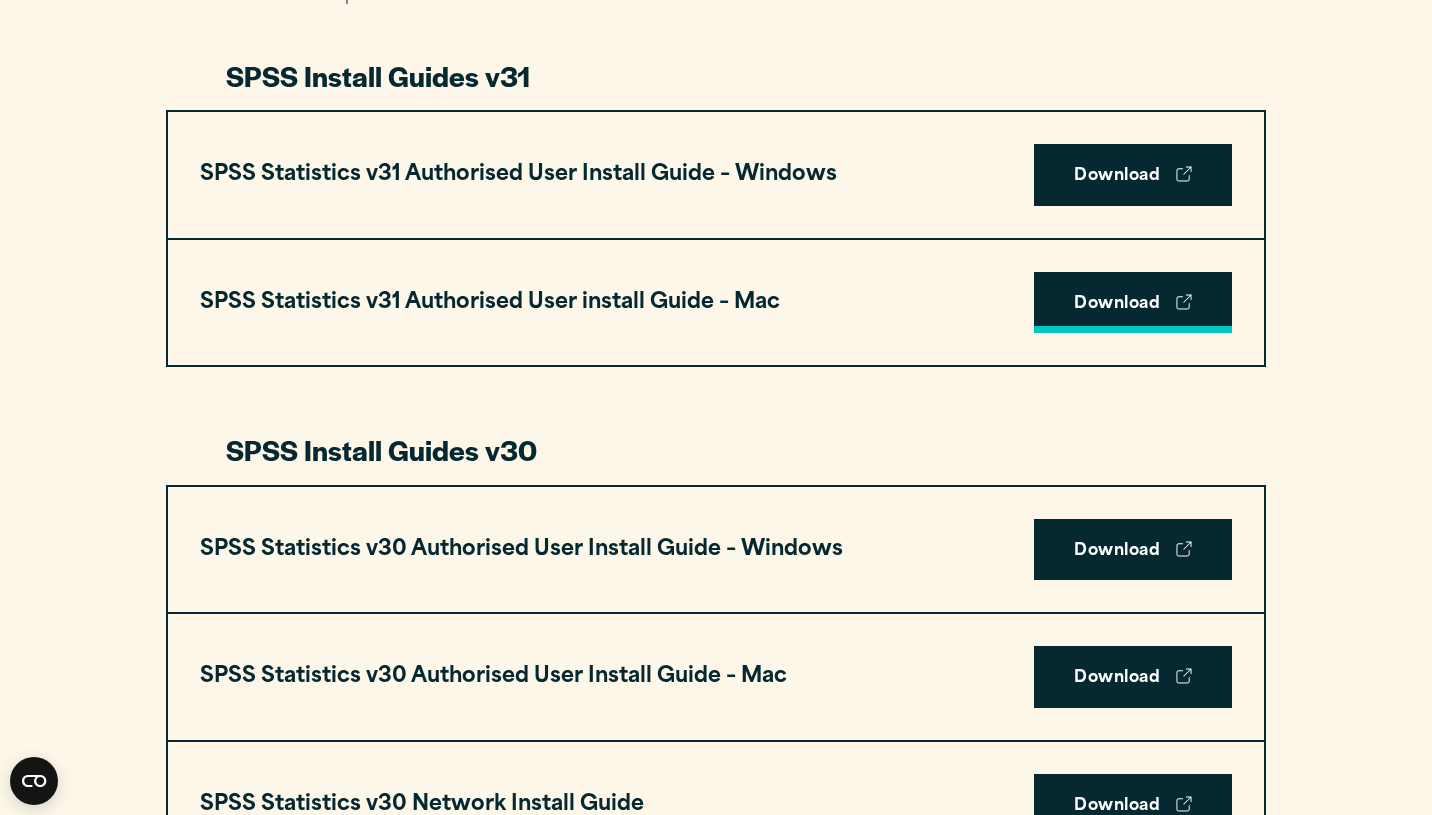 click on "Download" at bounding box center (1133, 303) 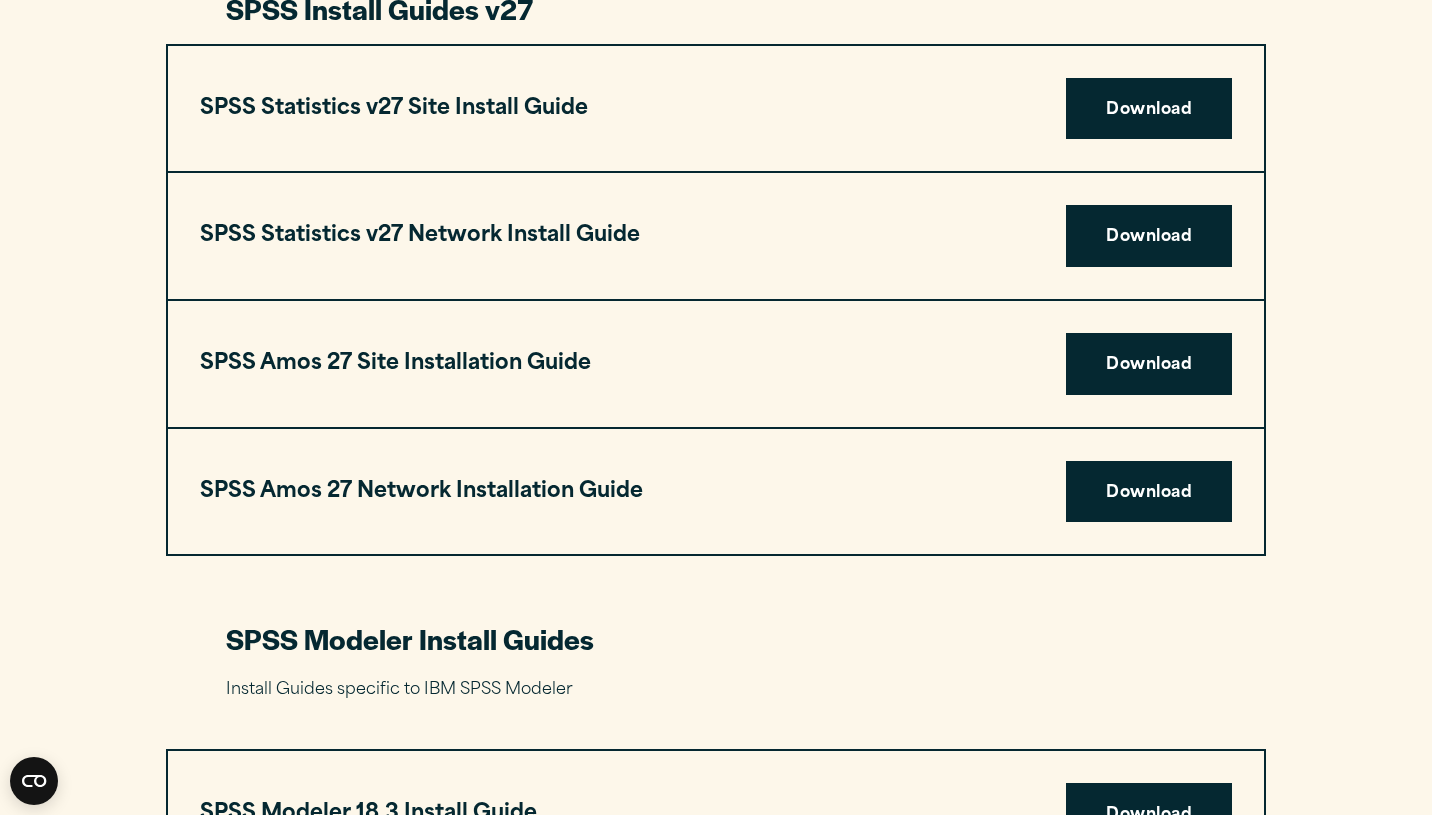 scroll, scrollTop: 3642, scrollLeft: 0, axis: vertical 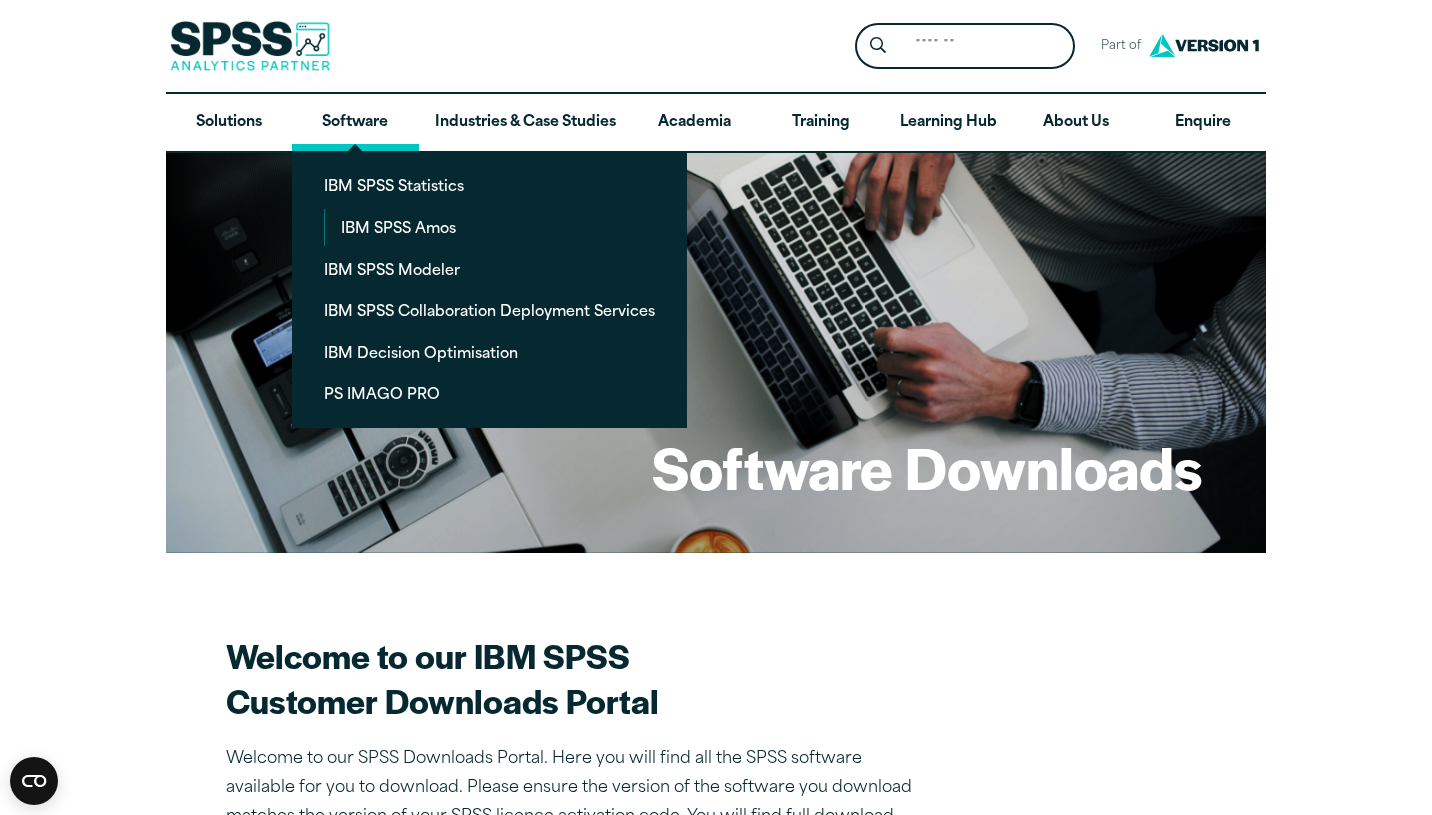 click on "Software" at bounding box center (355, 123) 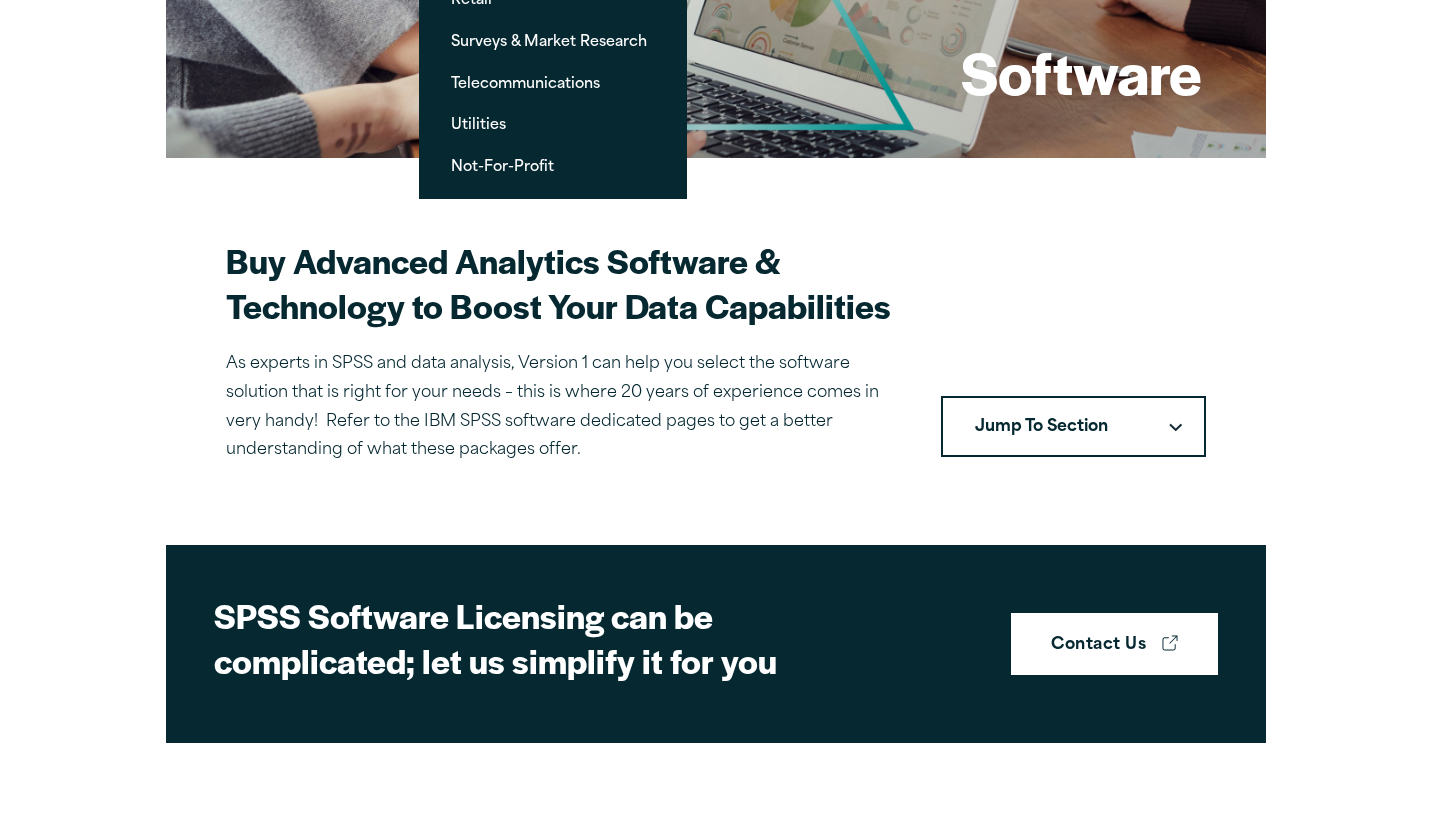 scroll, scrollTop: 912, scrollLeft: 0, axis: vertical 